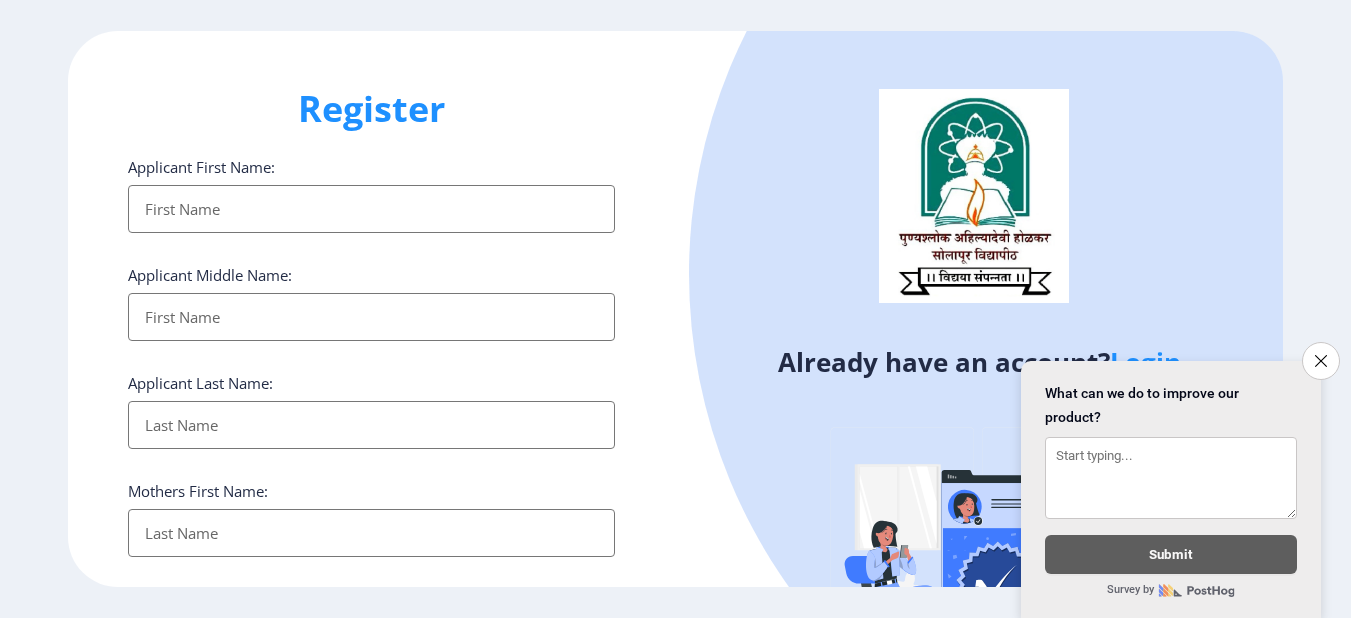select 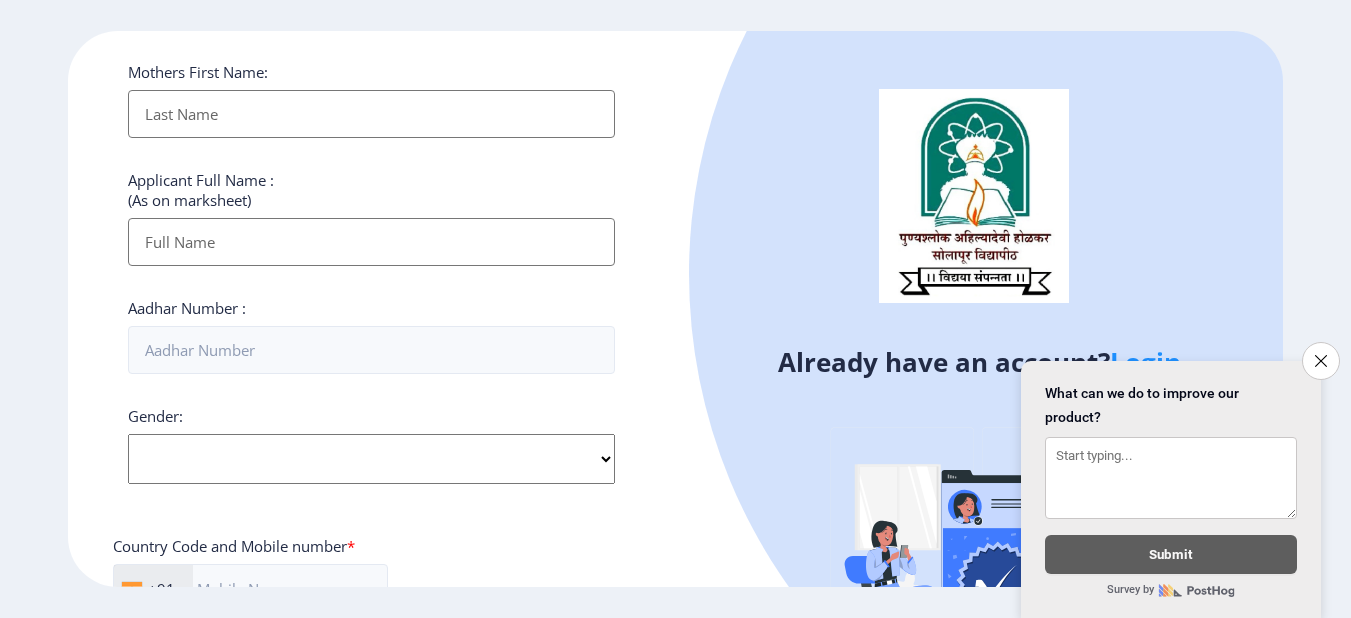 scroll, scrollTop: 822, scrollLeft: 0, axis: vertical 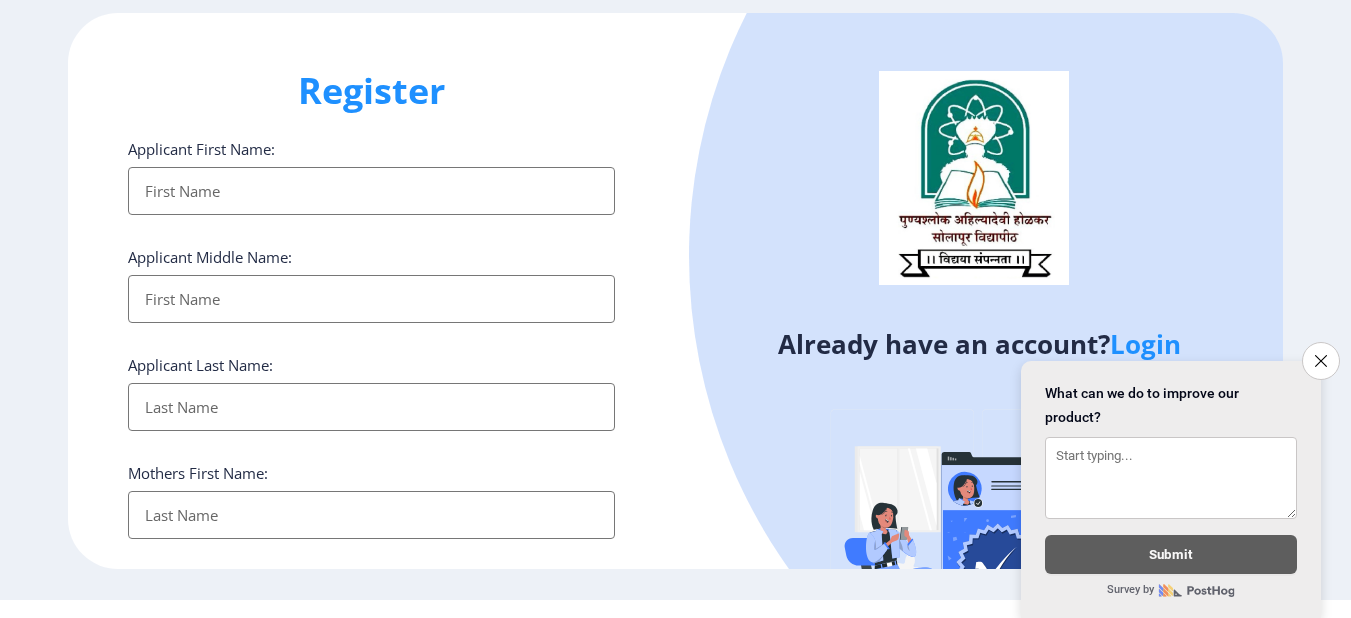 click on "Applicant First Name:" at bounding box center [372, 191] 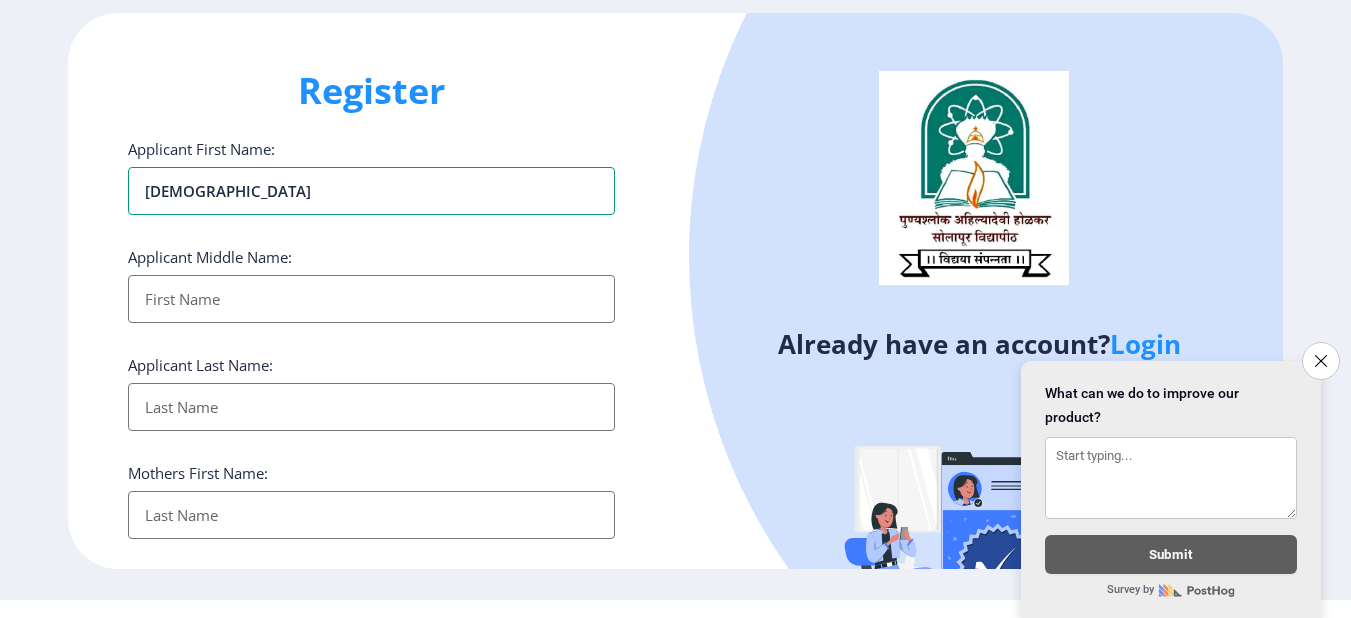type on "[DEMOGRAPHIC_DATA]" 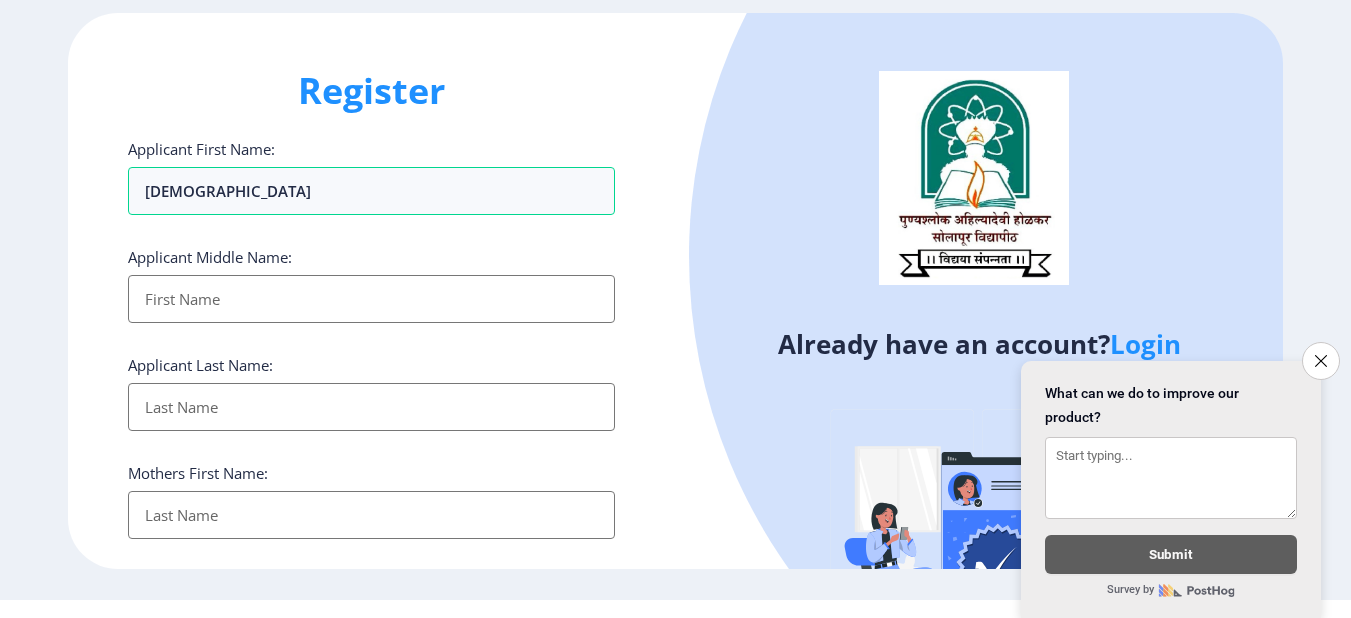 click on "Applicant First Name:" at bounding box center (372, 299) 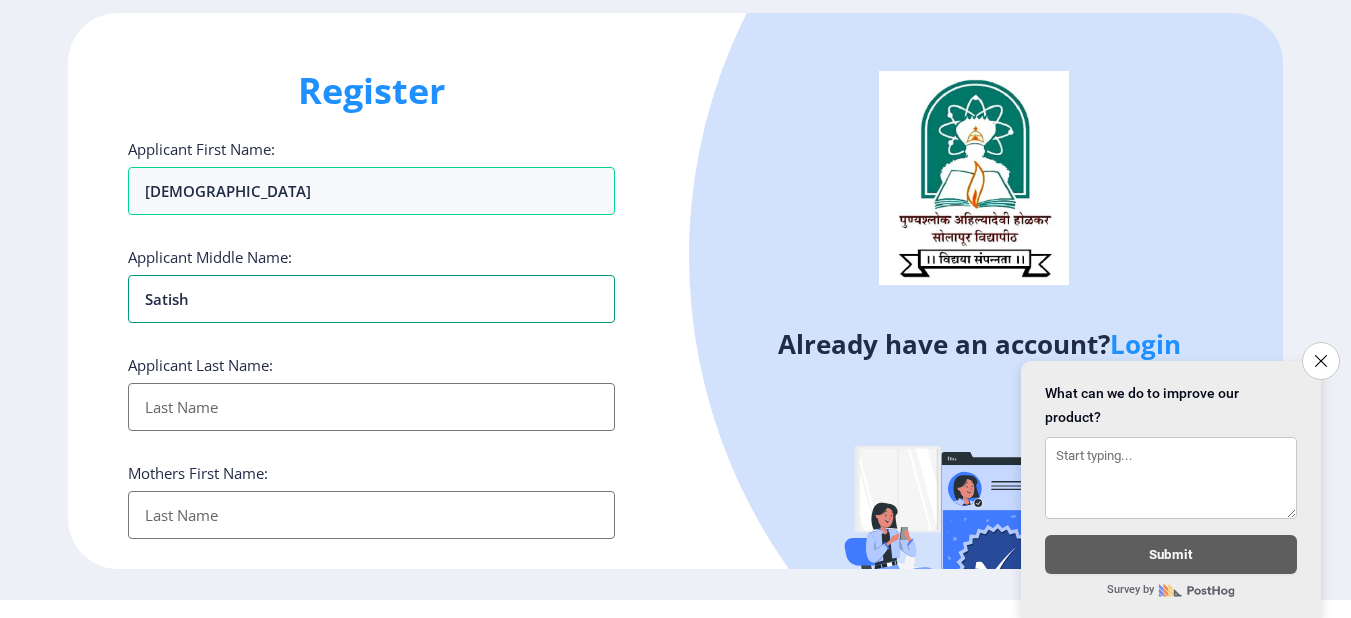 type on "satish" 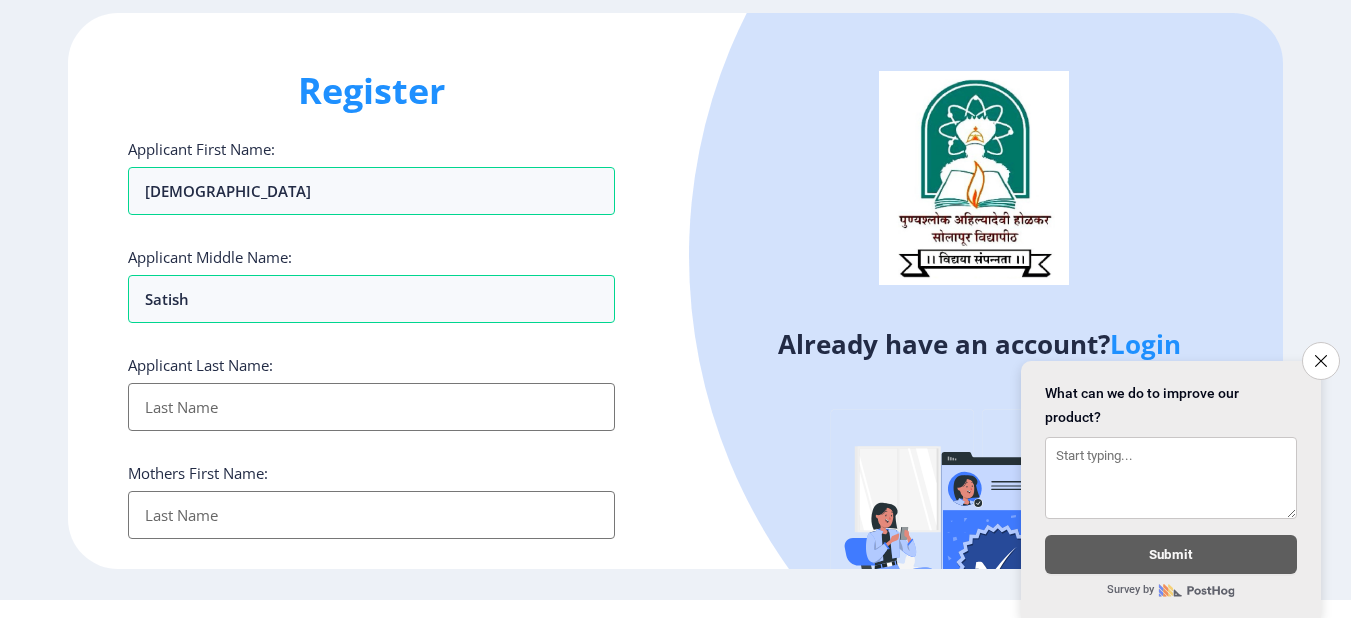 click on "Applicant First Name:" at bounding box center (372, 407) 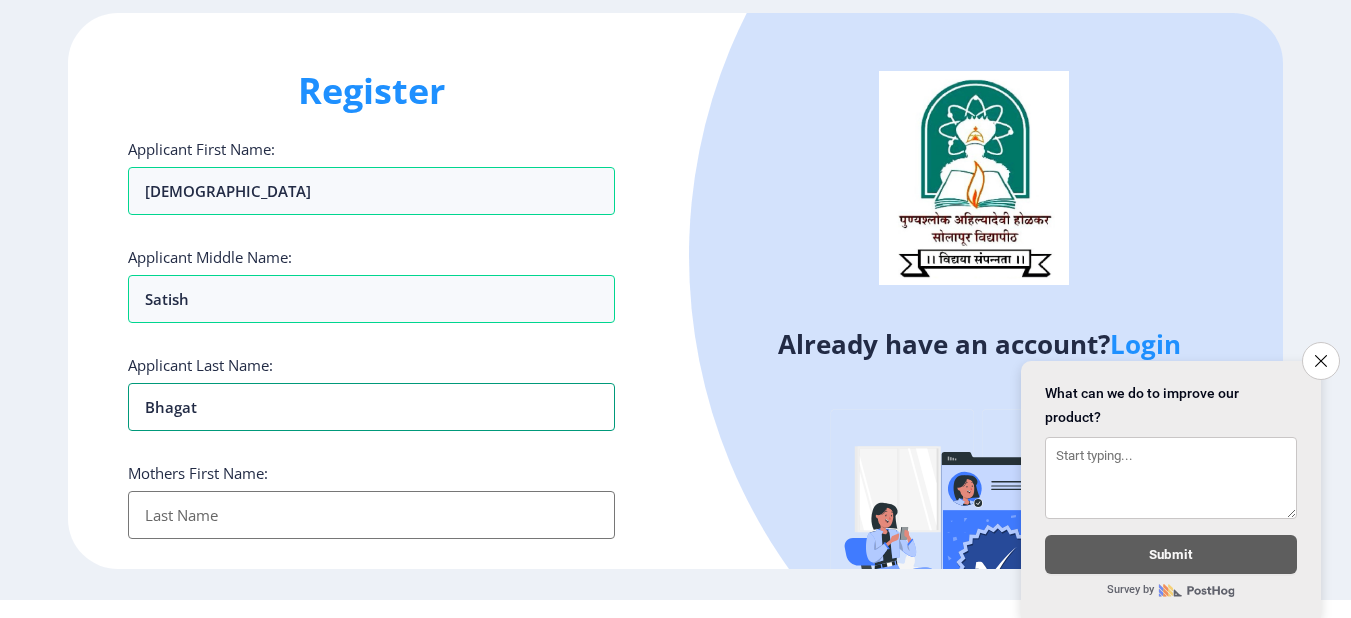 type on "bhagat" 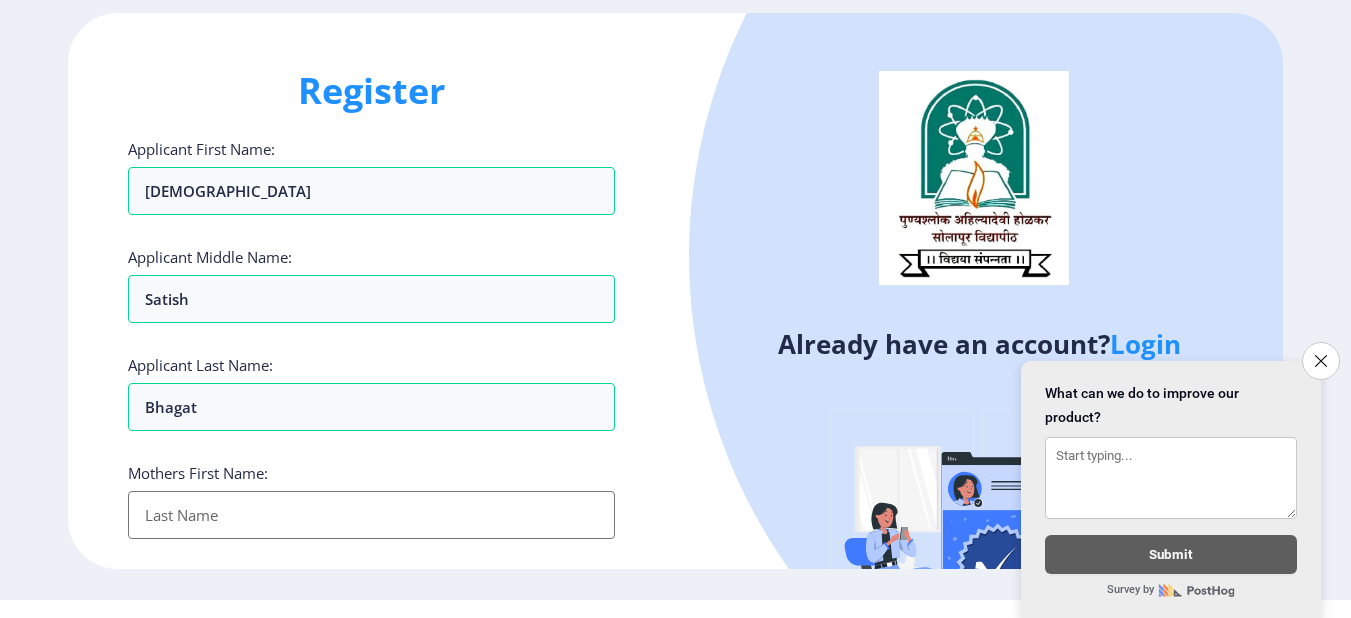 click on "Applicant First Name:" at bounding box center [372, 515] 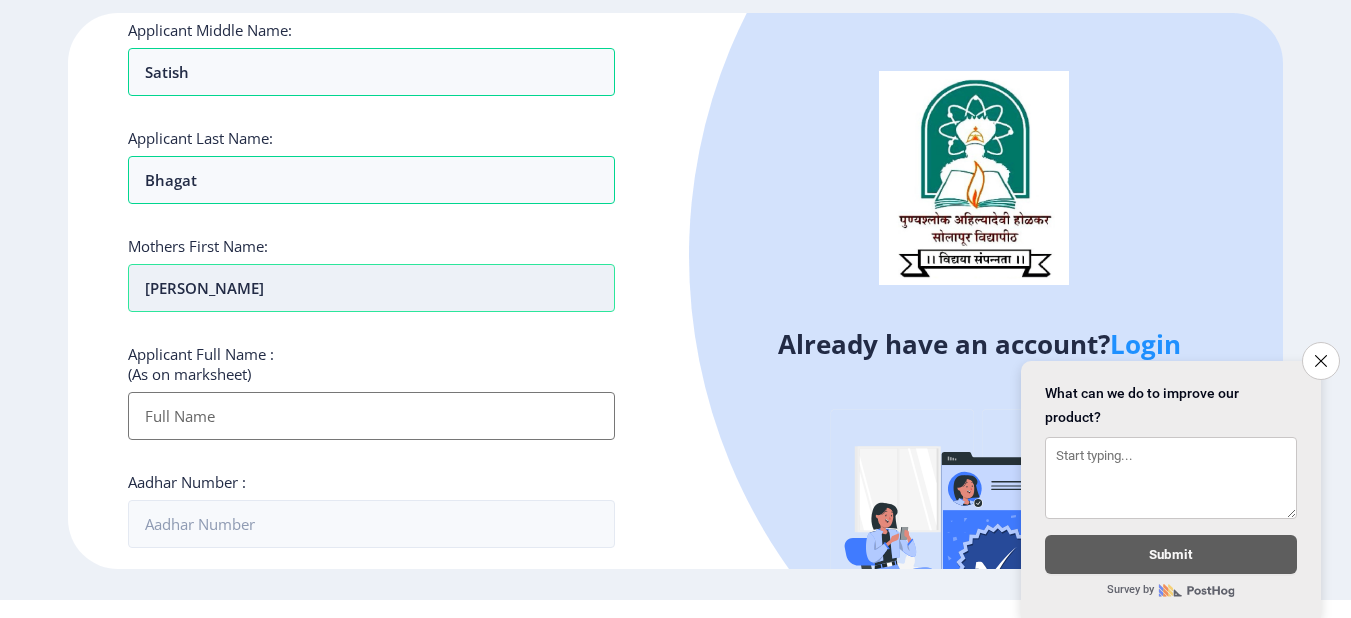 scroll, scrollTop: 228, scrollLeft: 0, axis: vertical 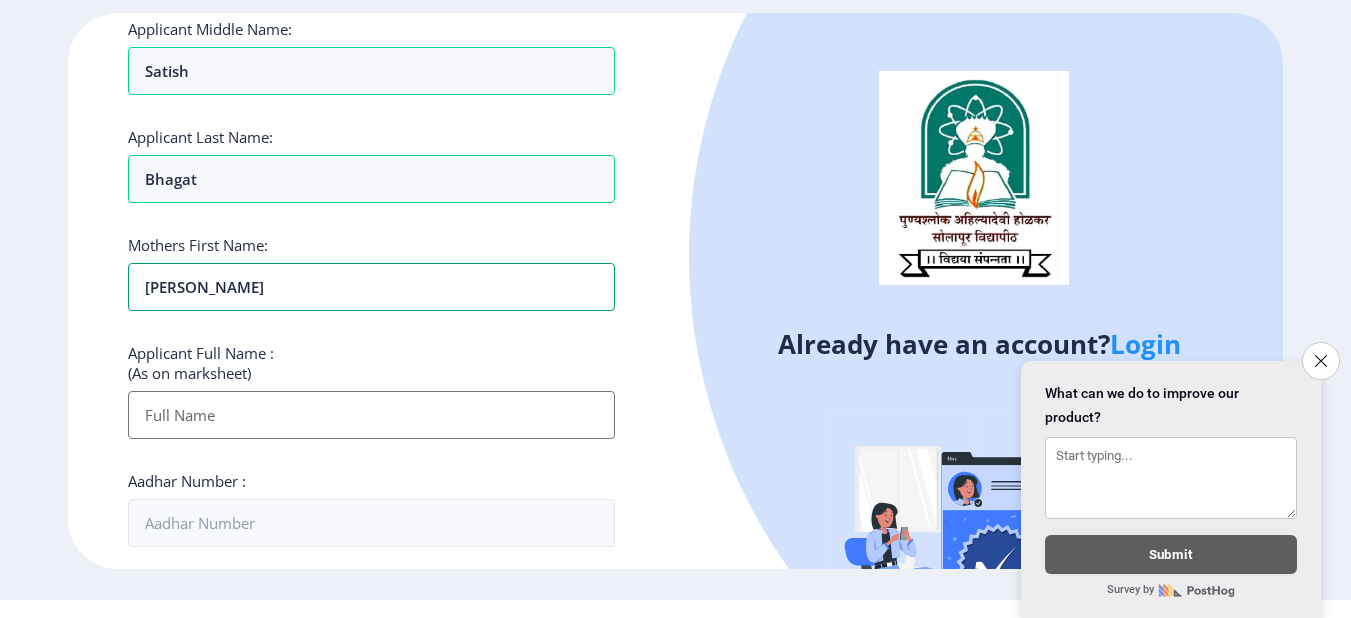 type on "[PERSON_NAME]" 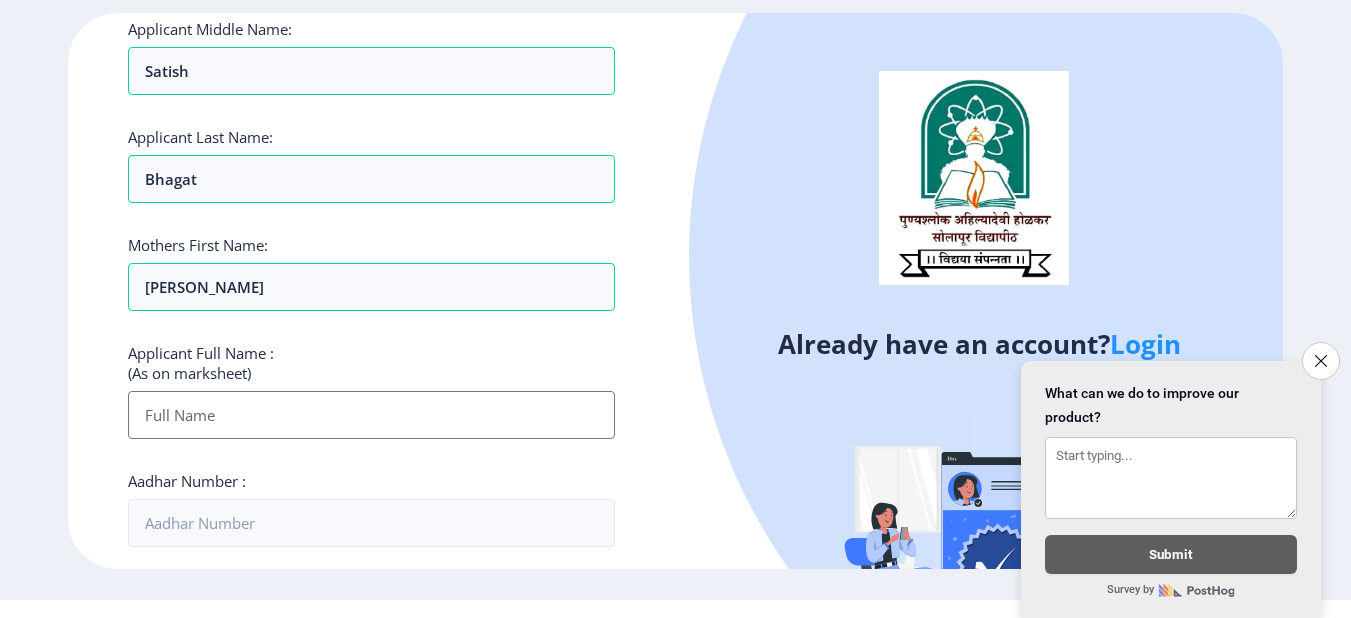 click on "Applicant First Name:" at bounding box center (372, 415) 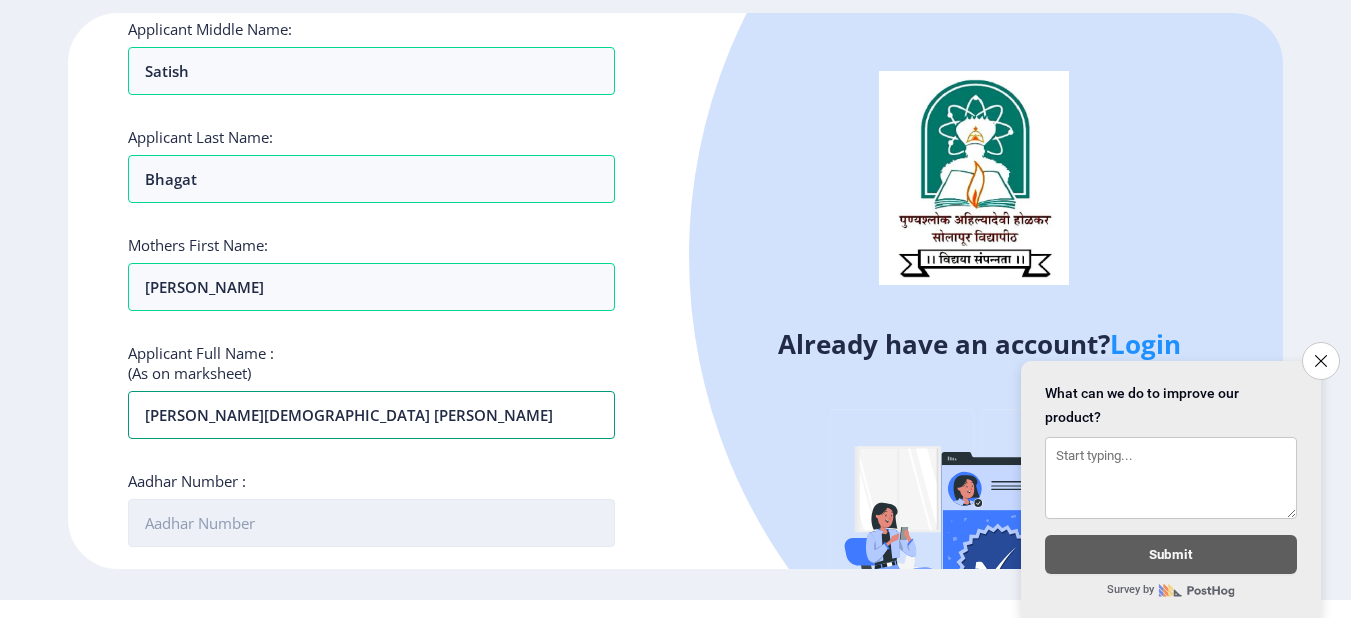 type on "[PERSON_NAME][DEMOGRAPHIC_DATA] [PERSON_NAME]" 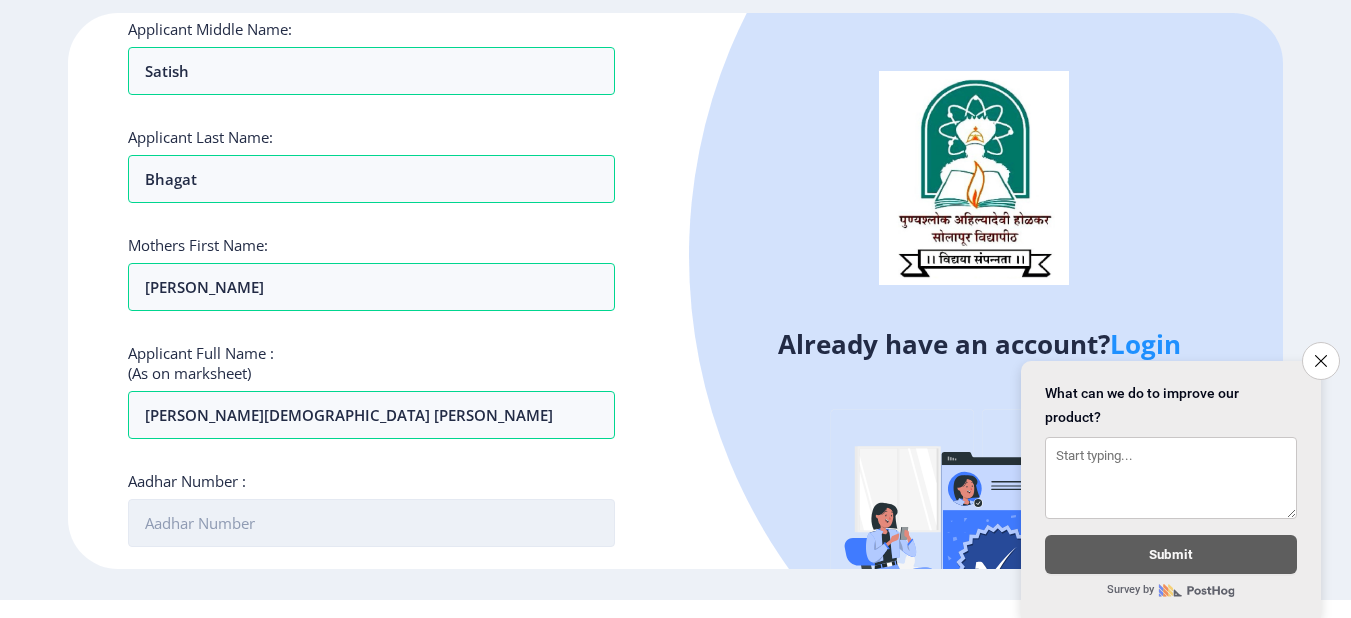 click on "Aadhar Number :" at bounding box center (372, 523) 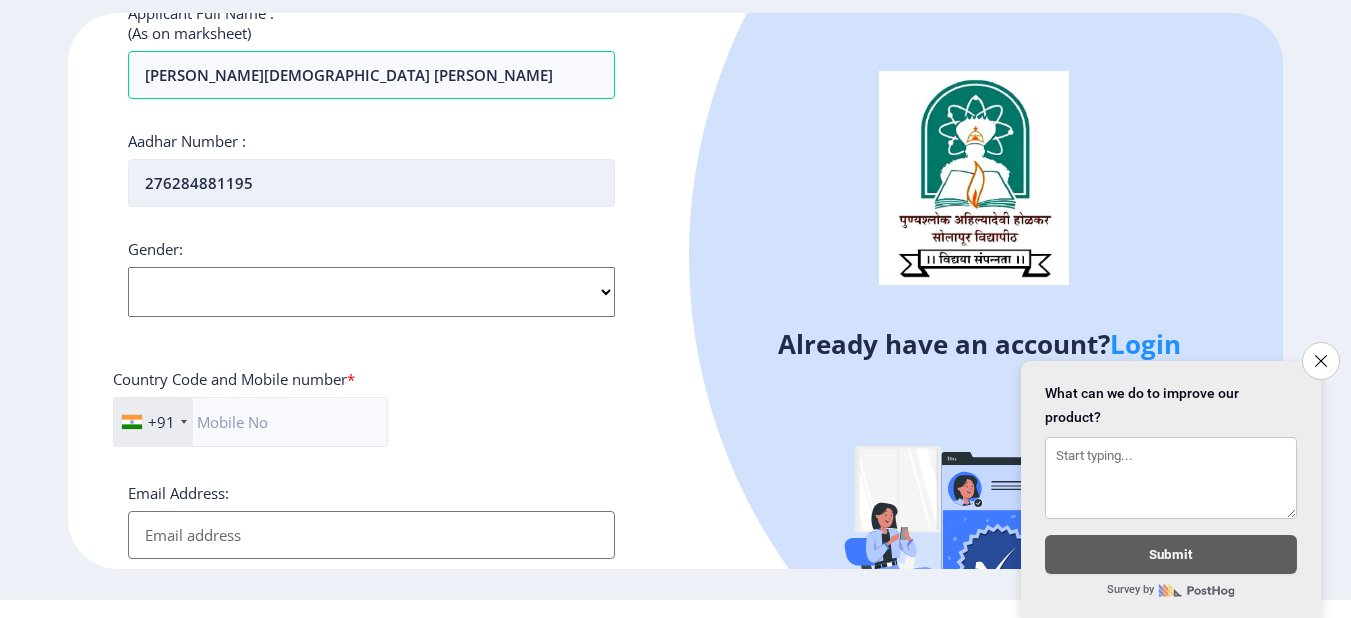 scroll, scrollTop: 570, scrollLeft: 0, axis: vertical 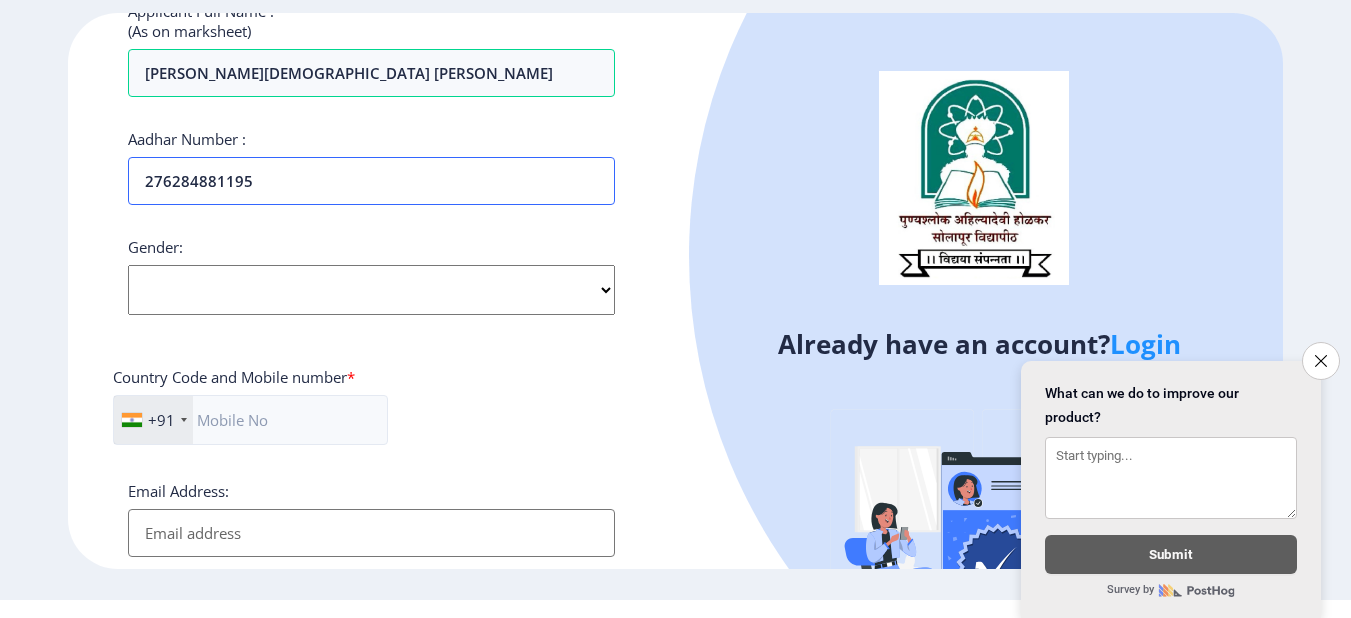 type on "276284881195" 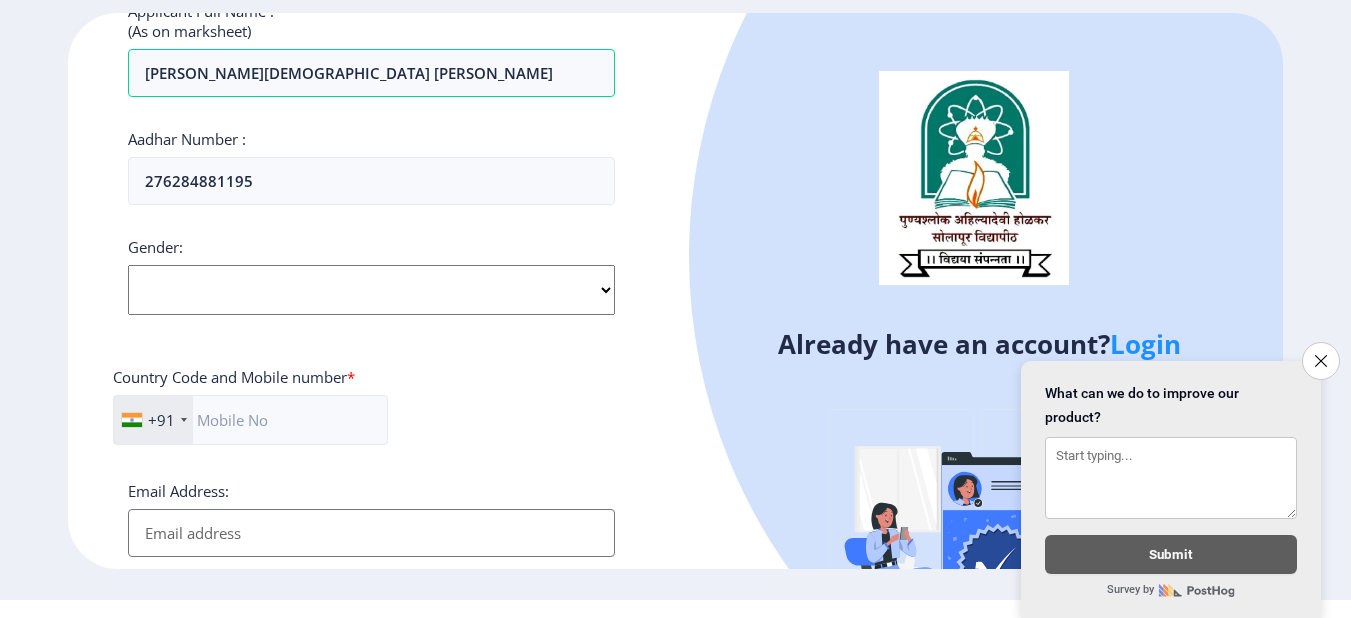 click on "Select Gender [DEMOGRAPHIC_DATA] [DEMOGRAPHIC_DATA] Other" 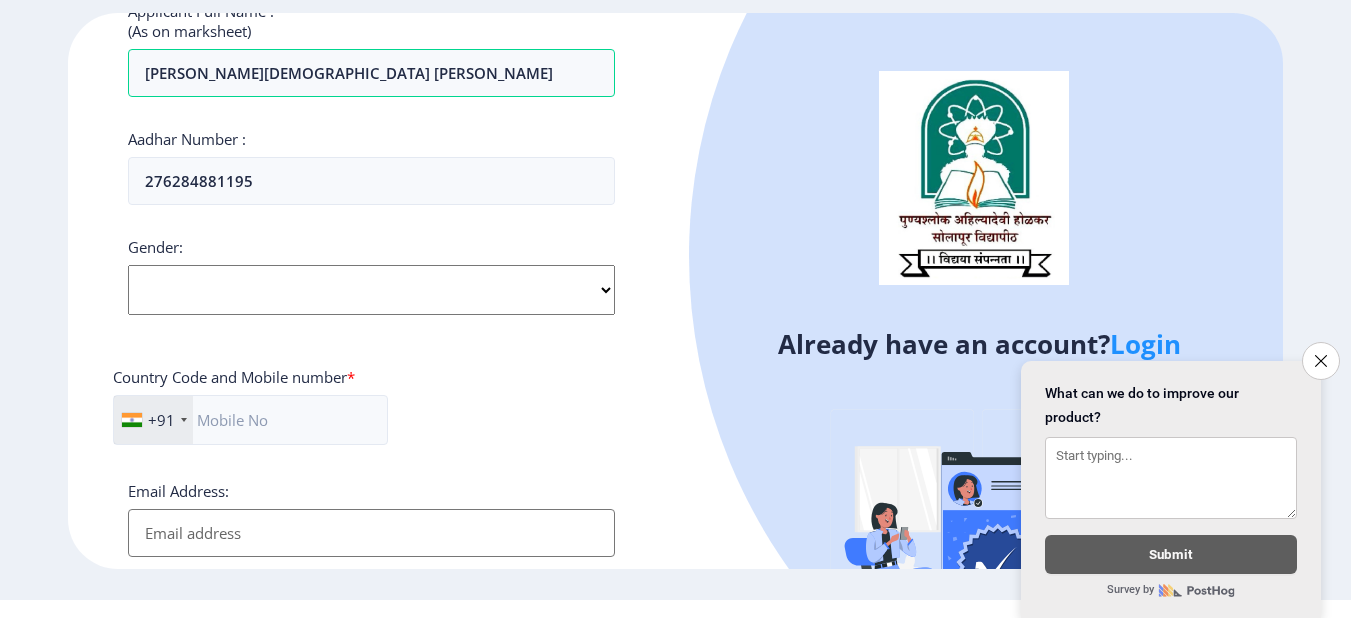 select on "[DEMOGRAPHIC_DATA]" 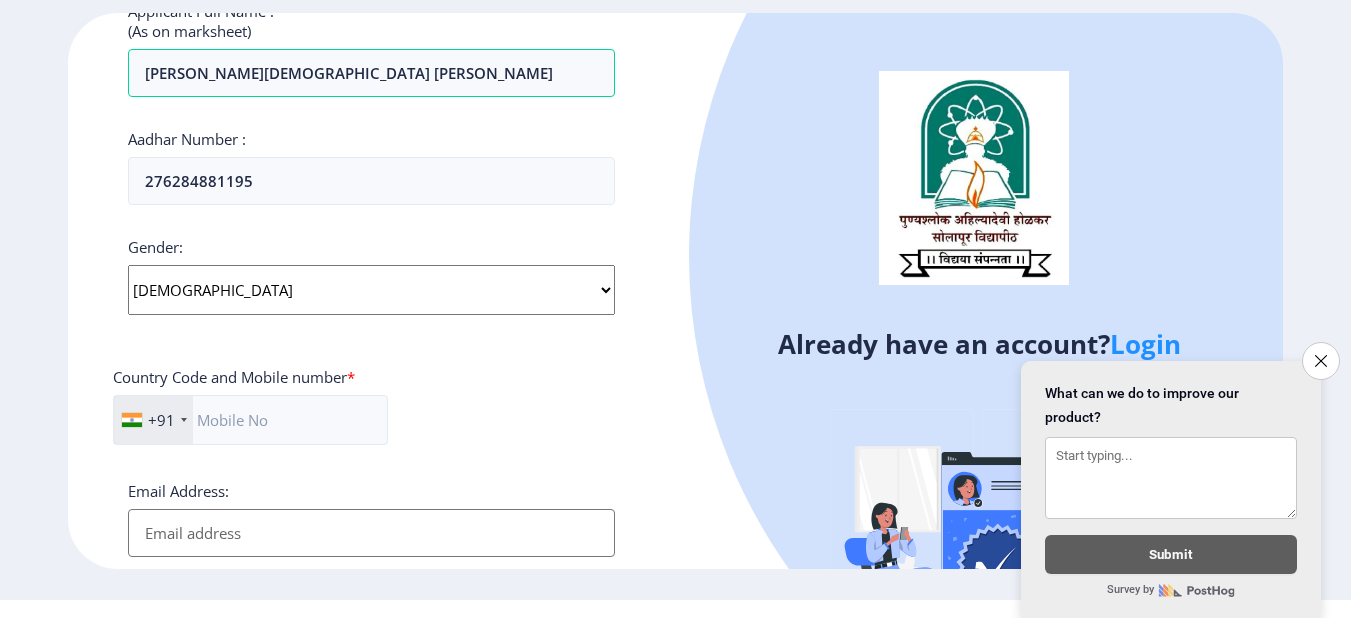click on "Select Gender [DEMOGRAPHIC_DATA] [DEMOGRAPHIC_DATA] Other" 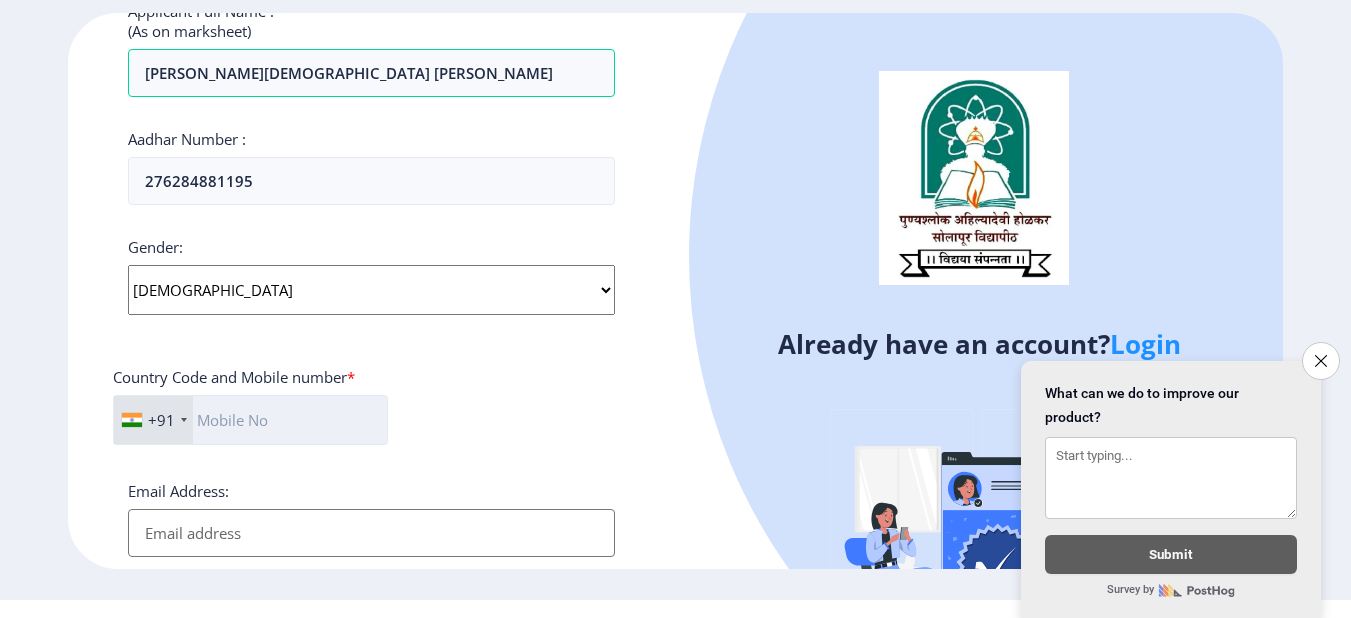 click 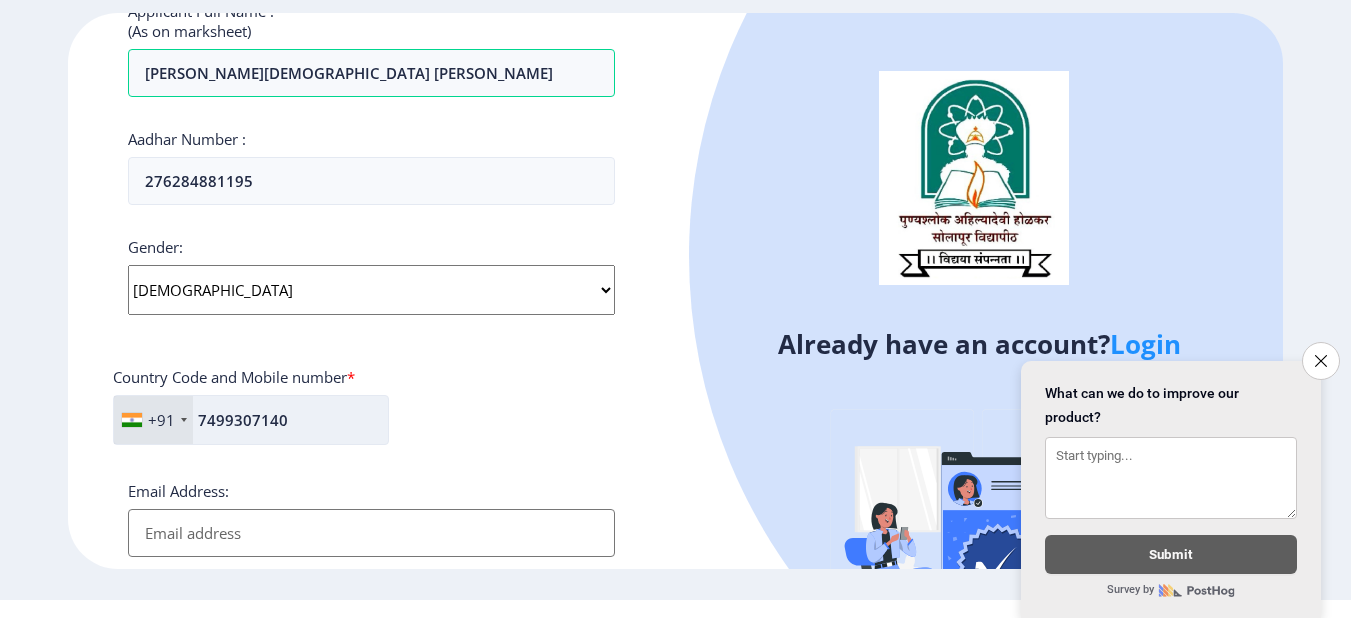 scroll, scrollTop: 771, scrollLeft: 0, axis: vertical 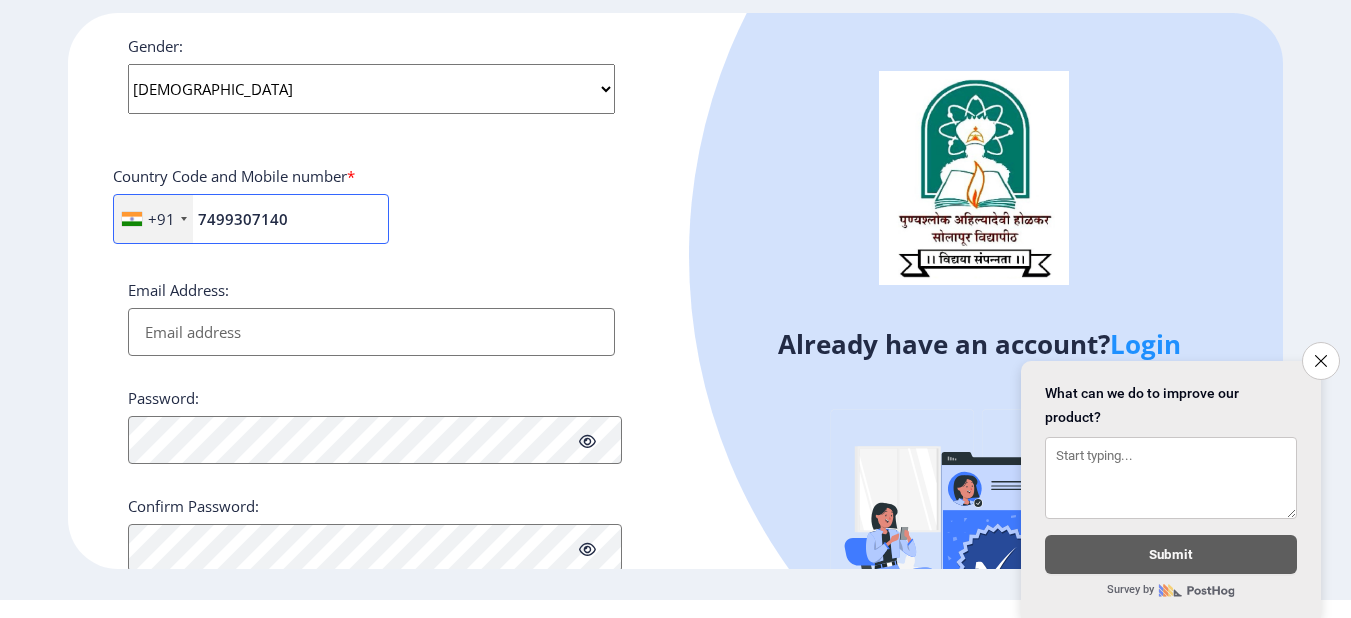 type on "7499307140" 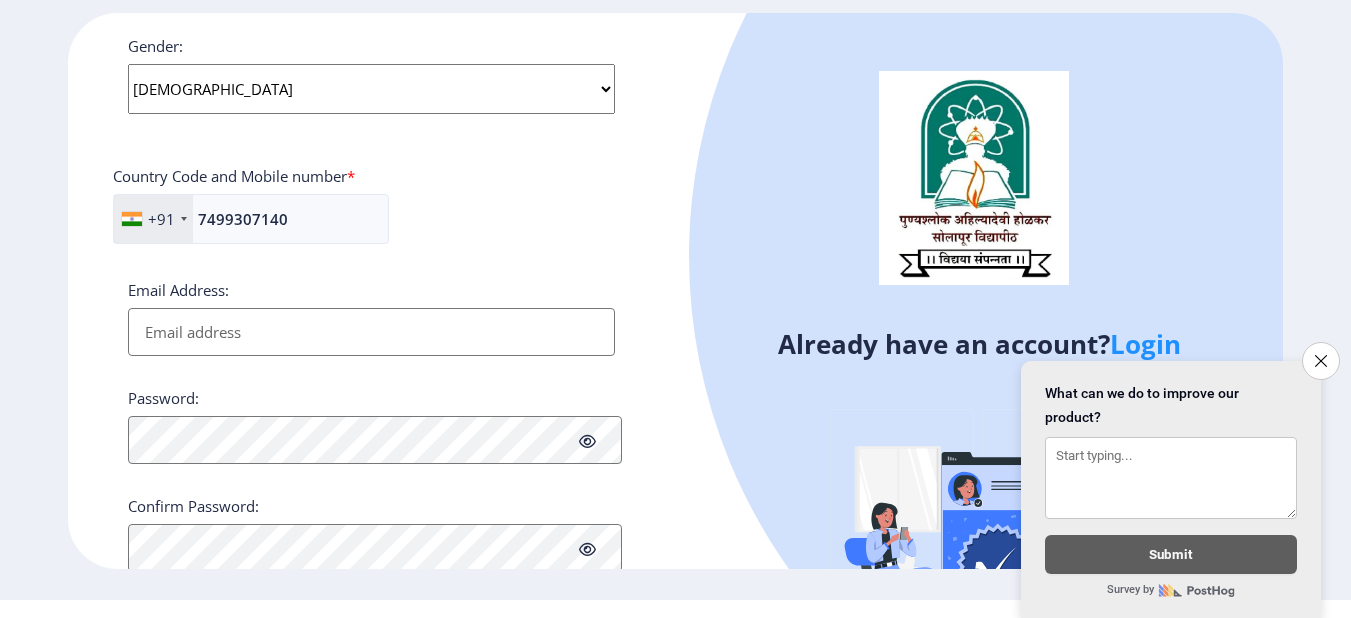 click on "Email Address:" at bounding box center [372, 332] 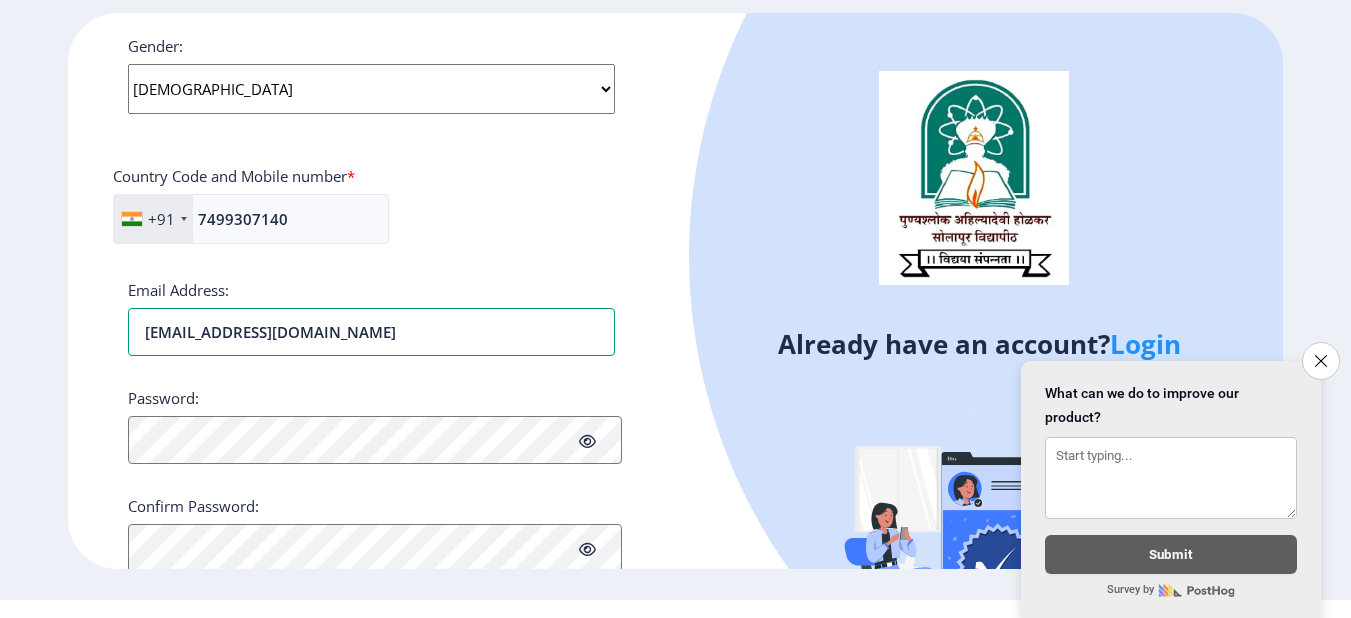 type on "[EMAIL_ADDRESS][DOMAIN_NAME]" 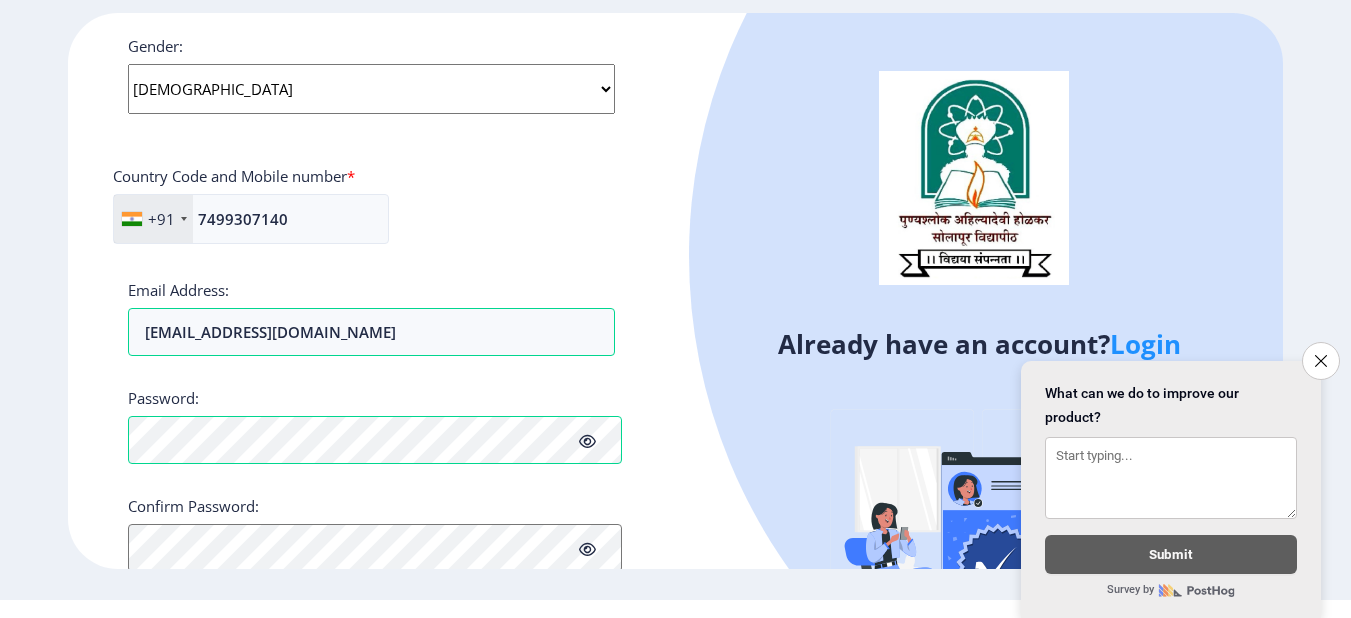 click 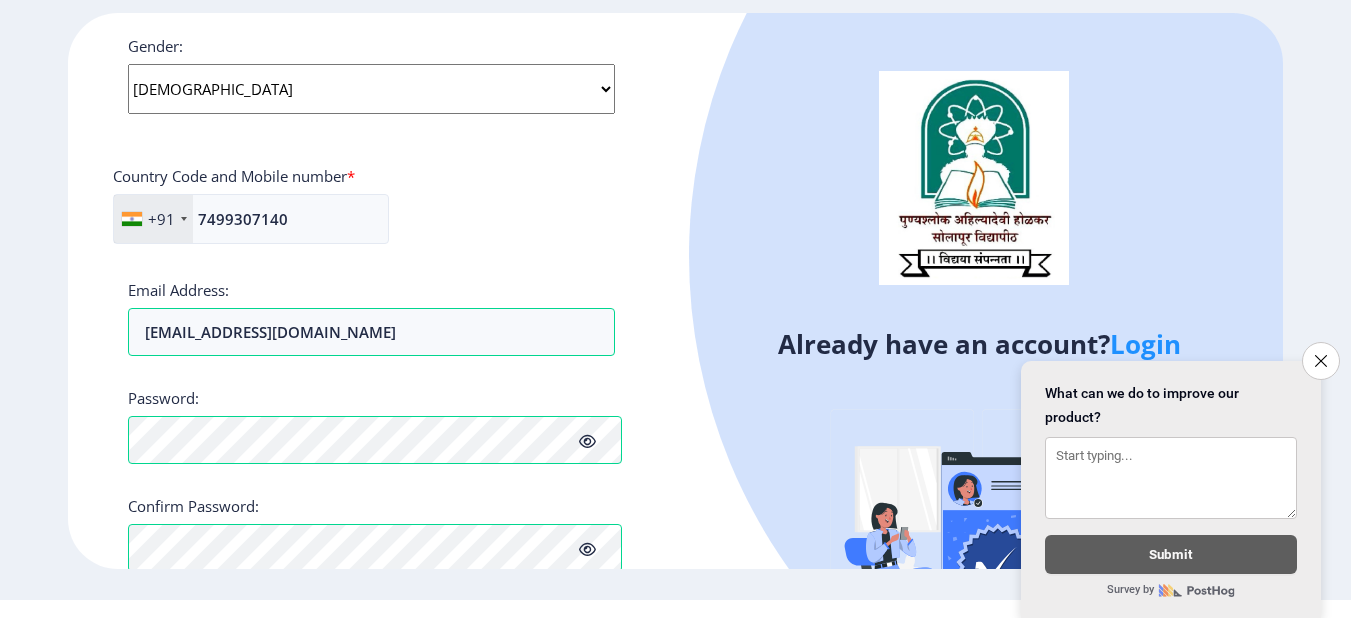 click 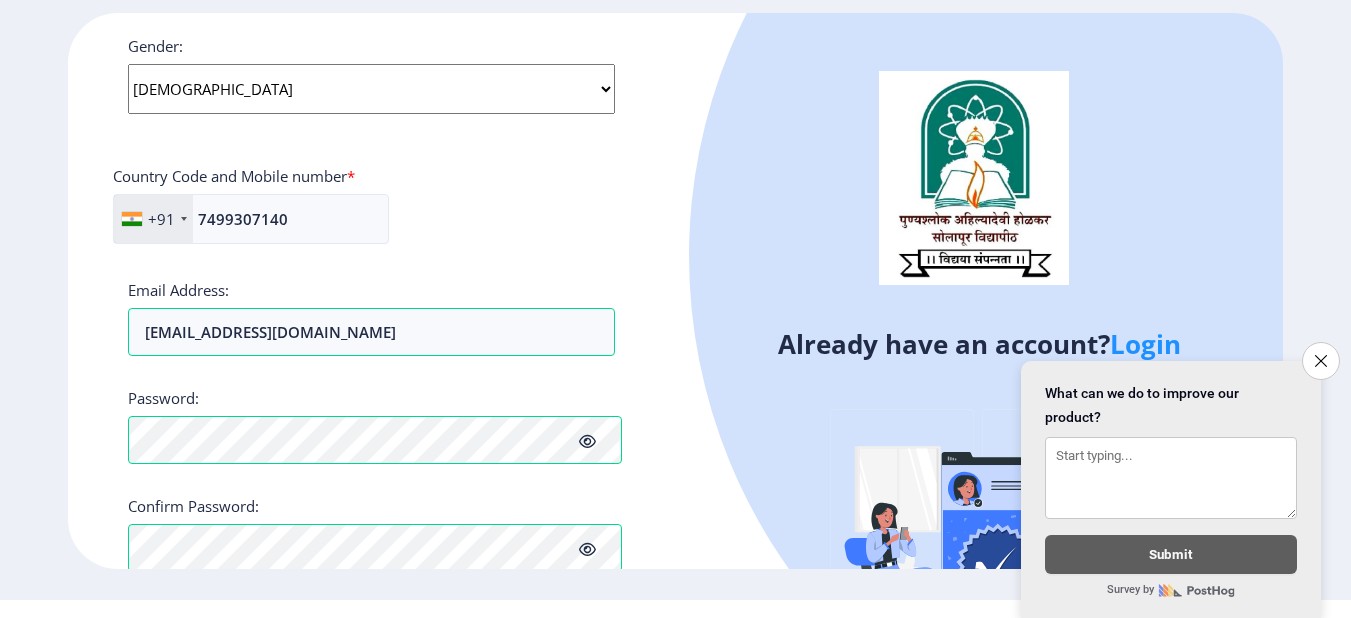 click 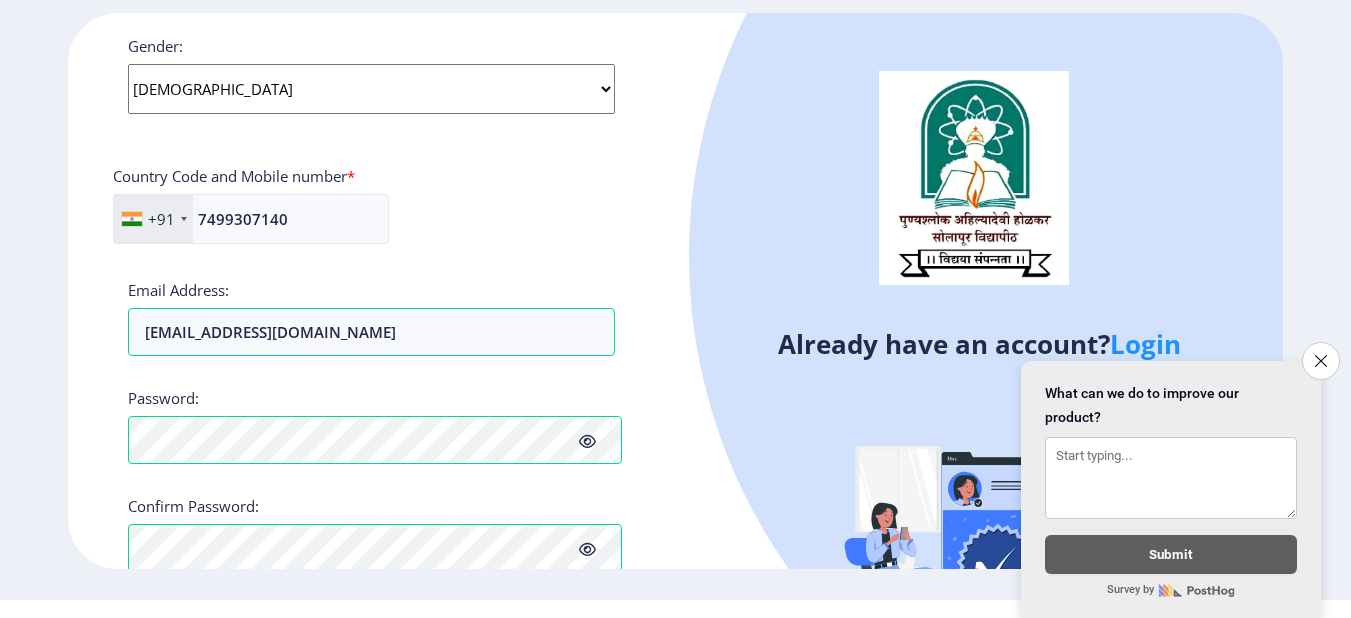 click 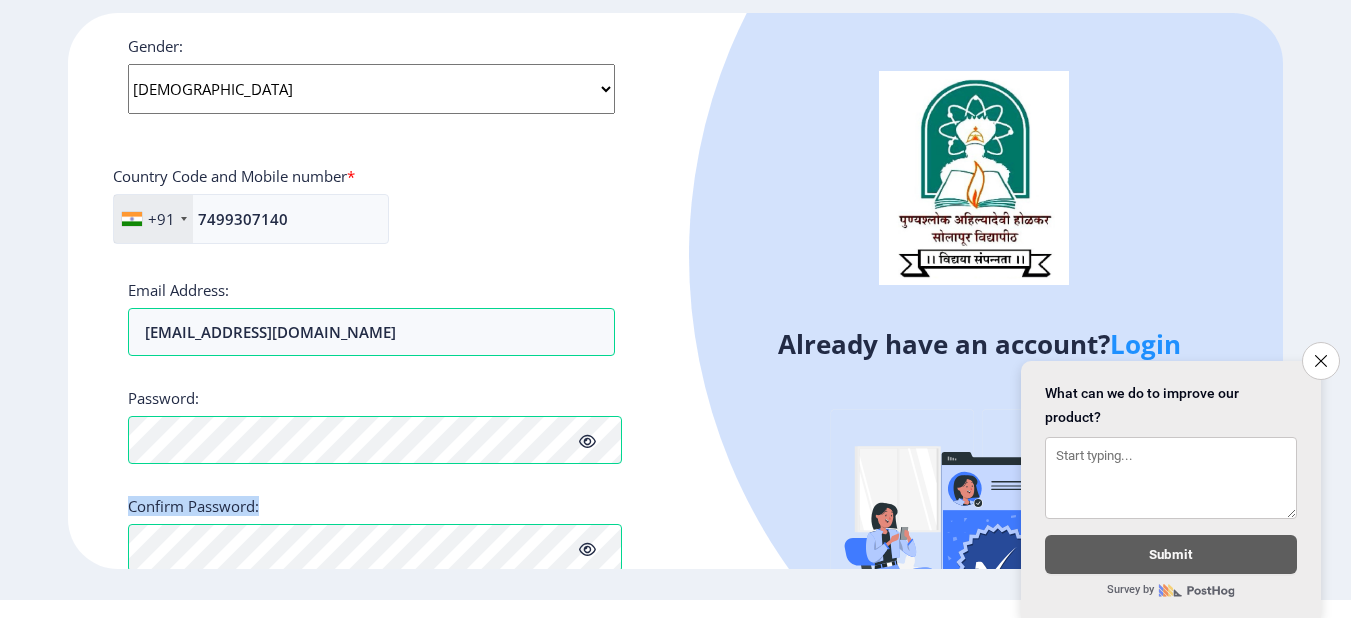 drag, startPoint x: 594, startPoint y: 428, endPoint x: 448, endPoint y: 494, distance: 160.22484 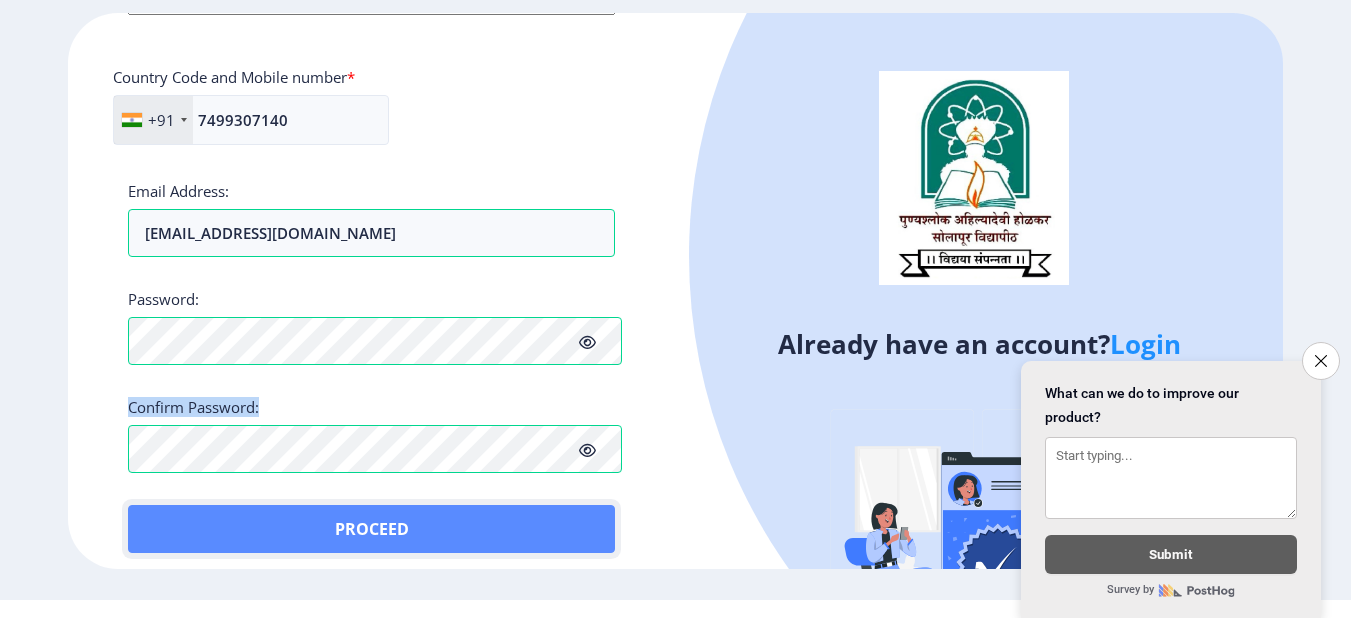 click on "Proceed" 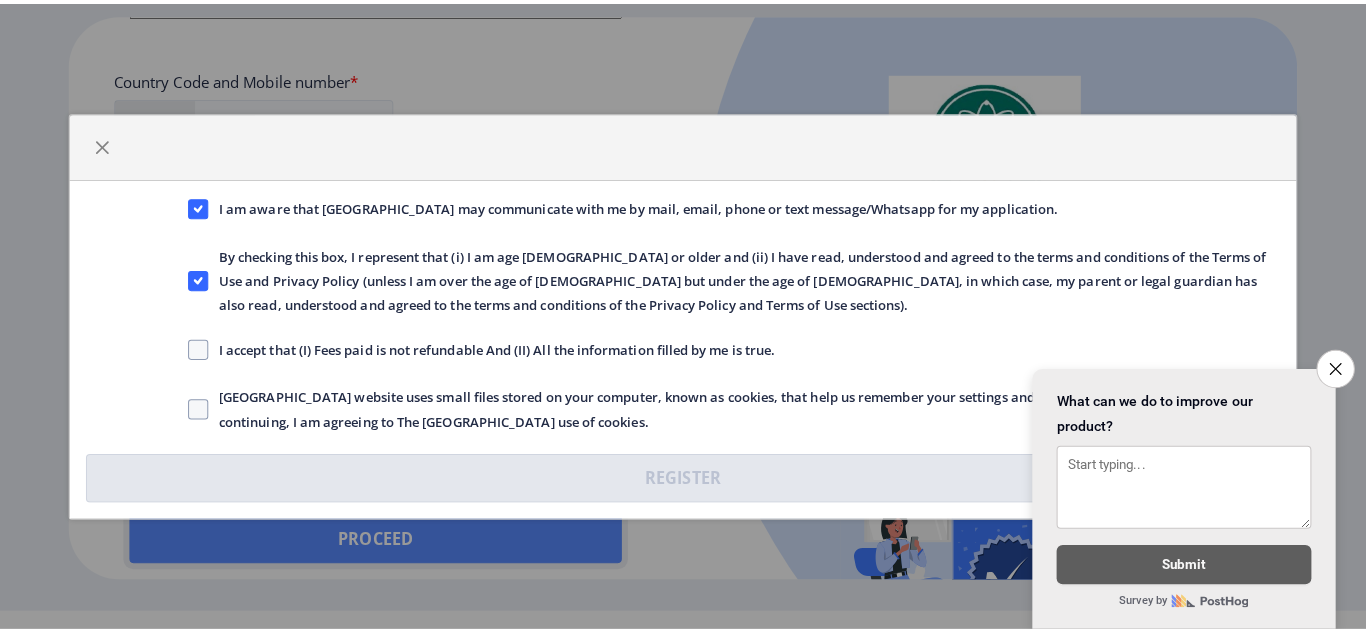scroll, scrollTop: 18, scrollLeft: 0, axis: vertical 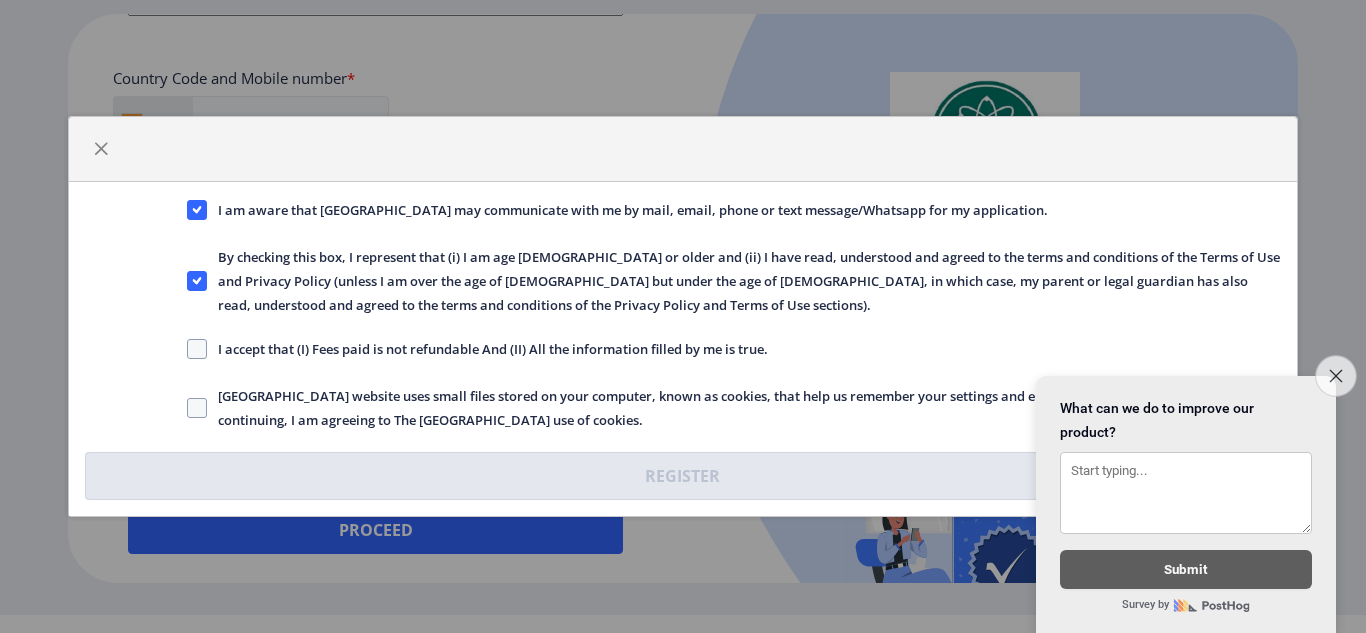 click on "Close survey" 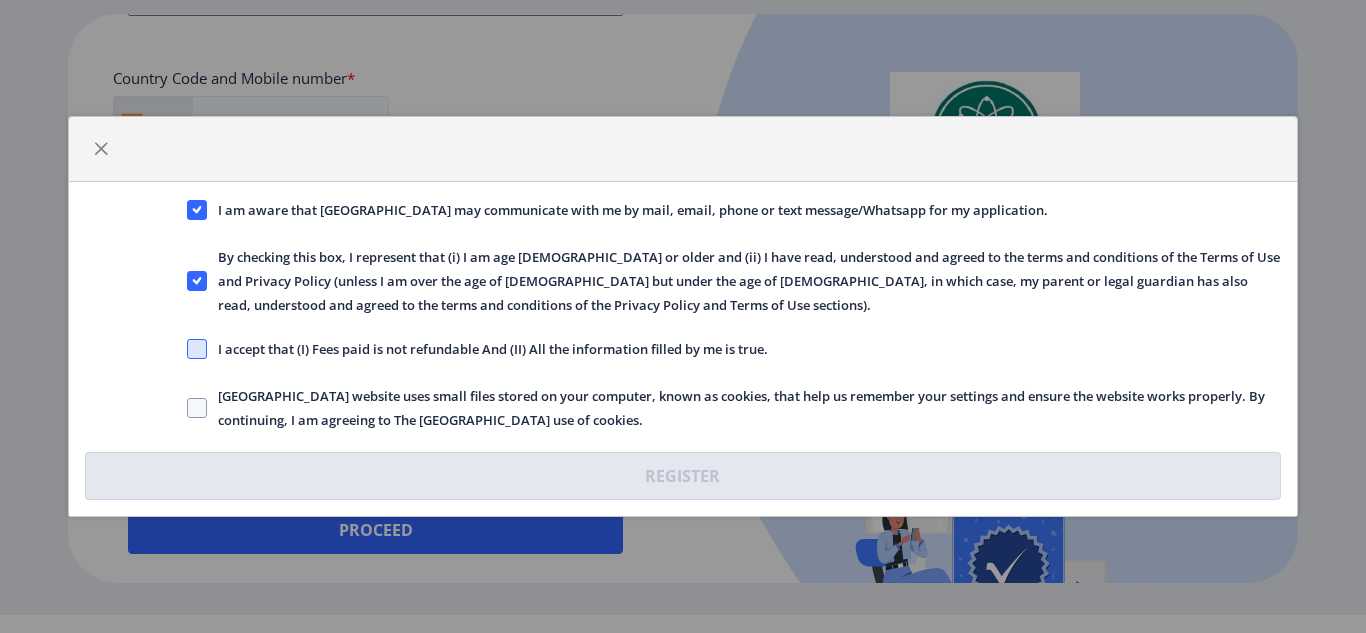 click 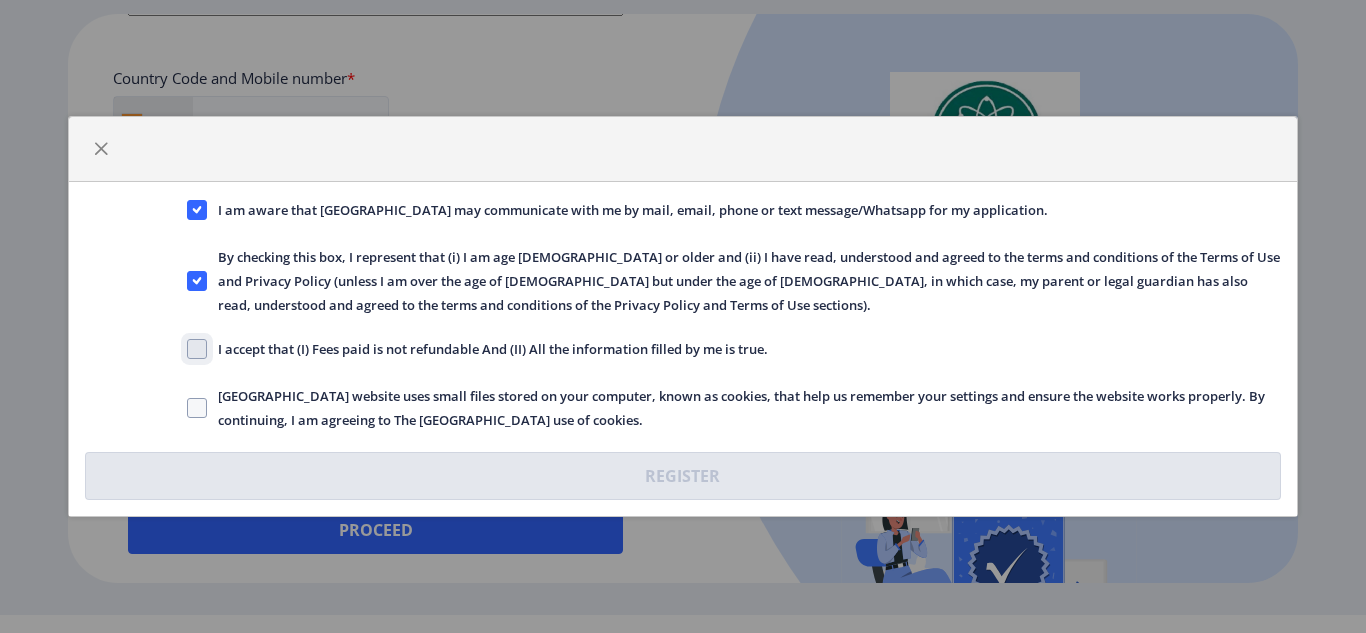 click on "I accept that (I) Fees paid is not refundable And (II) All the information filled by me is true." 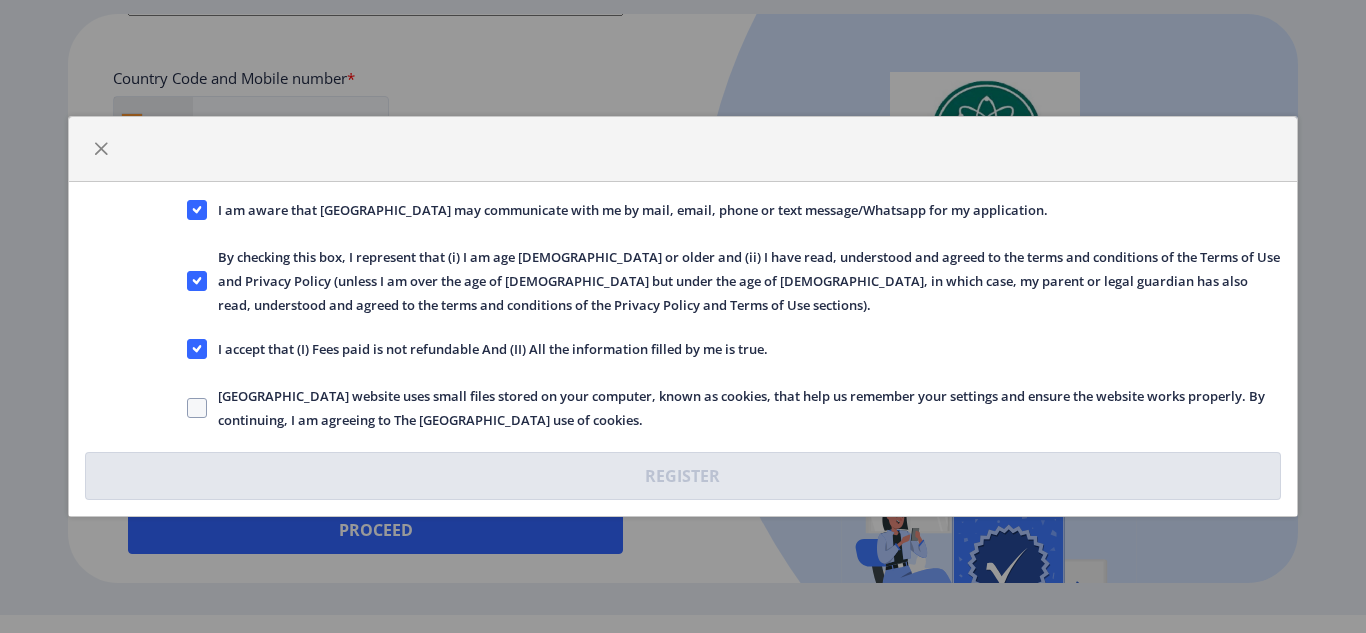 click on "[GEOGRAPHIC_DATA] website uses small files stored on your computer, known as cookies, that help us remember your settings and ensure the website works properly. By continuing, I am agreeing to The [GEOGRAPHIC_DATA] use of cookies." 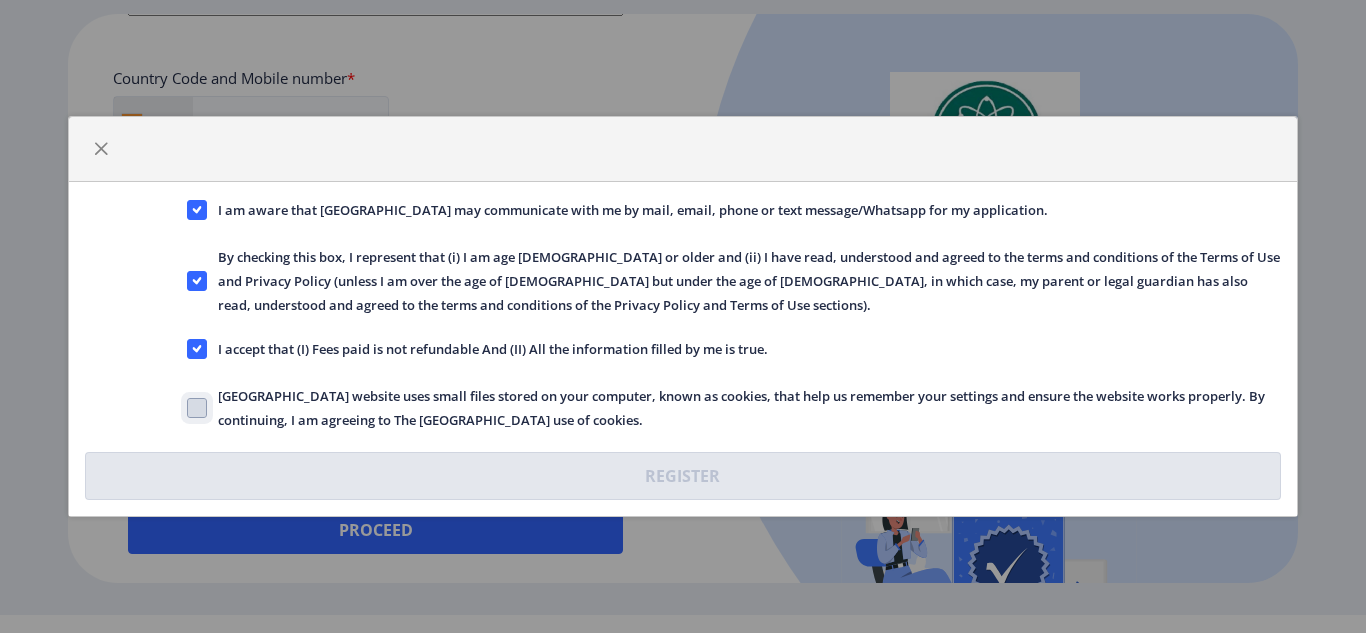 click on "[GEOGRAPHIC_DATA] website uses small files stored on your computer, known as cookies, that help us remember your settings and ensure the website works properly. By continuing, I am agreeing to The [GEOGRAPHIC_DATA] use of cookies." 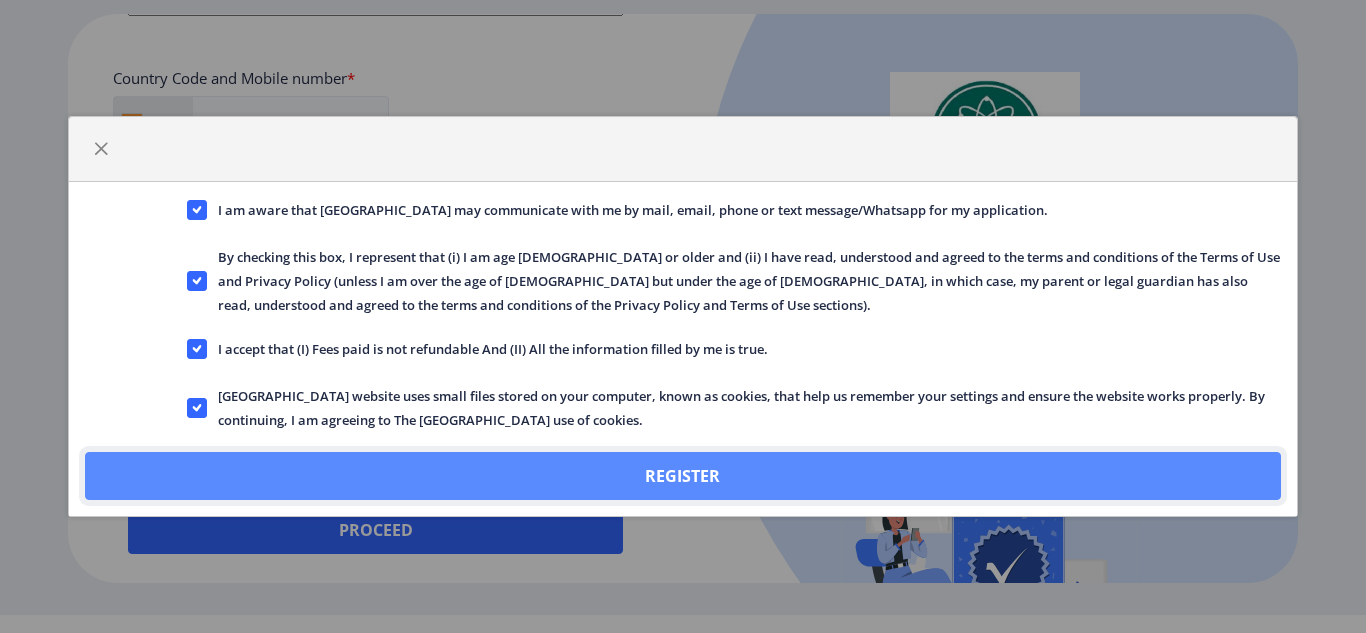 click on "Register" 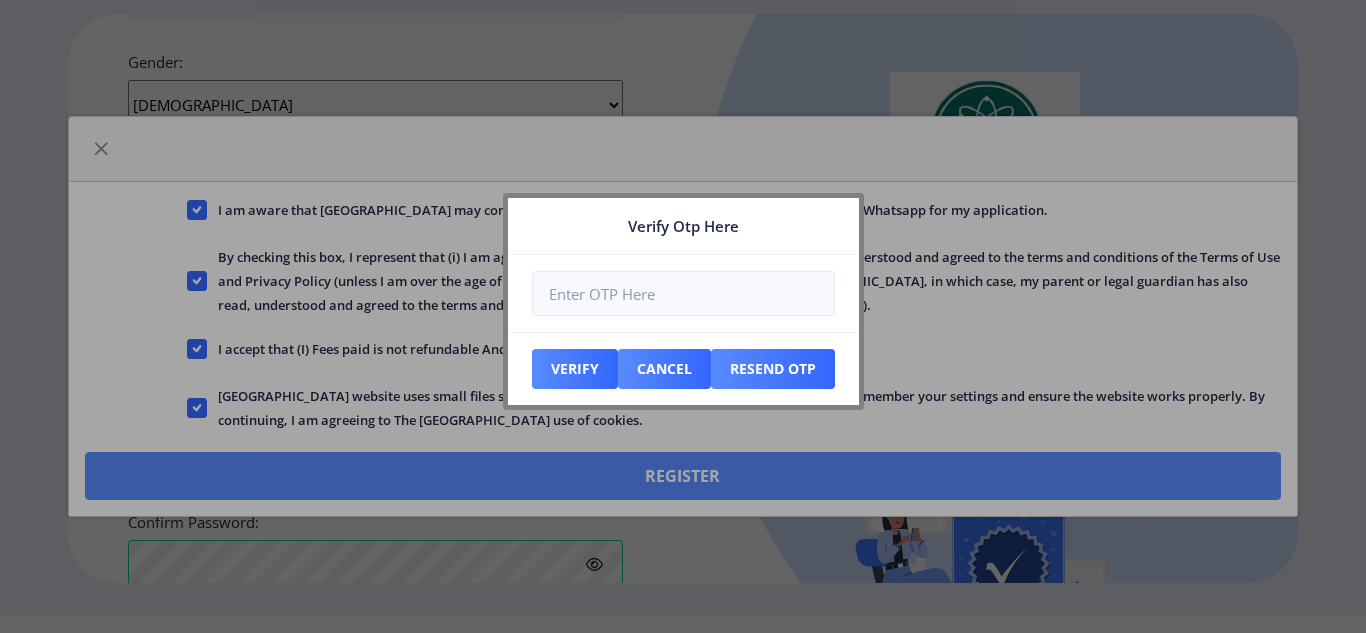 scroll, scrollTop: 984, scrollLeft: 0, axis: vertical 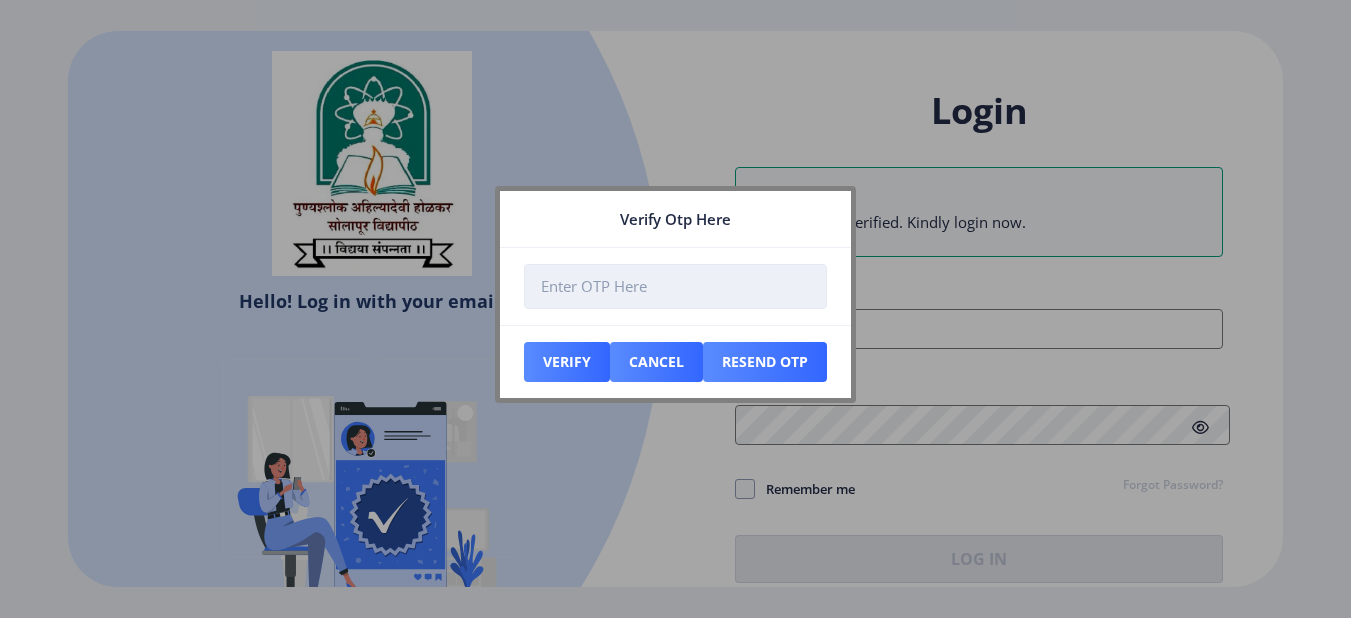 click at bounding box center (675, 286) 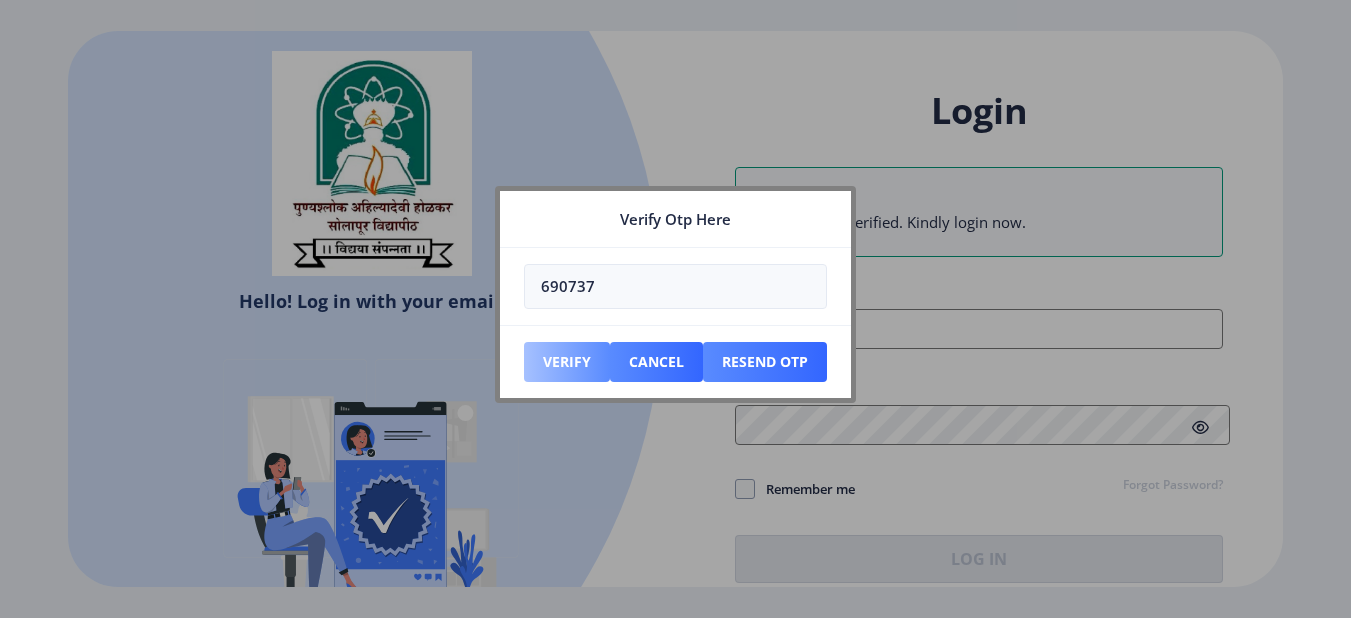 type on "690737" 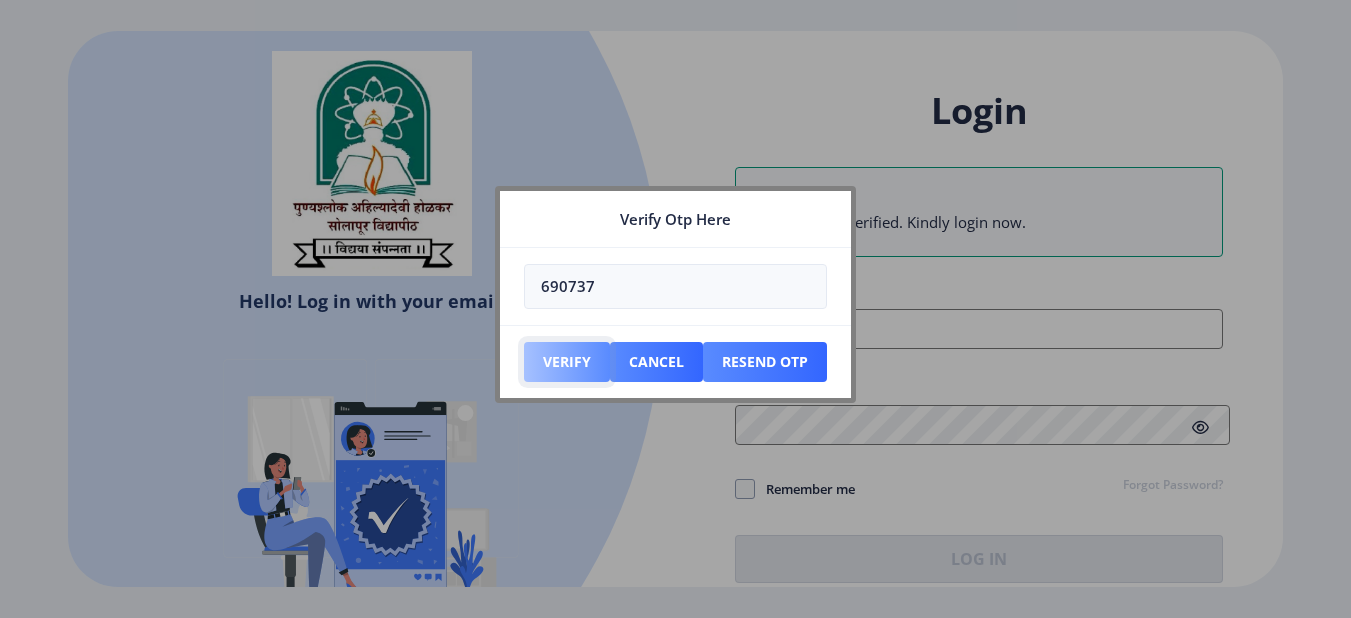 click on "Verify" at bounding box center [567, 362] 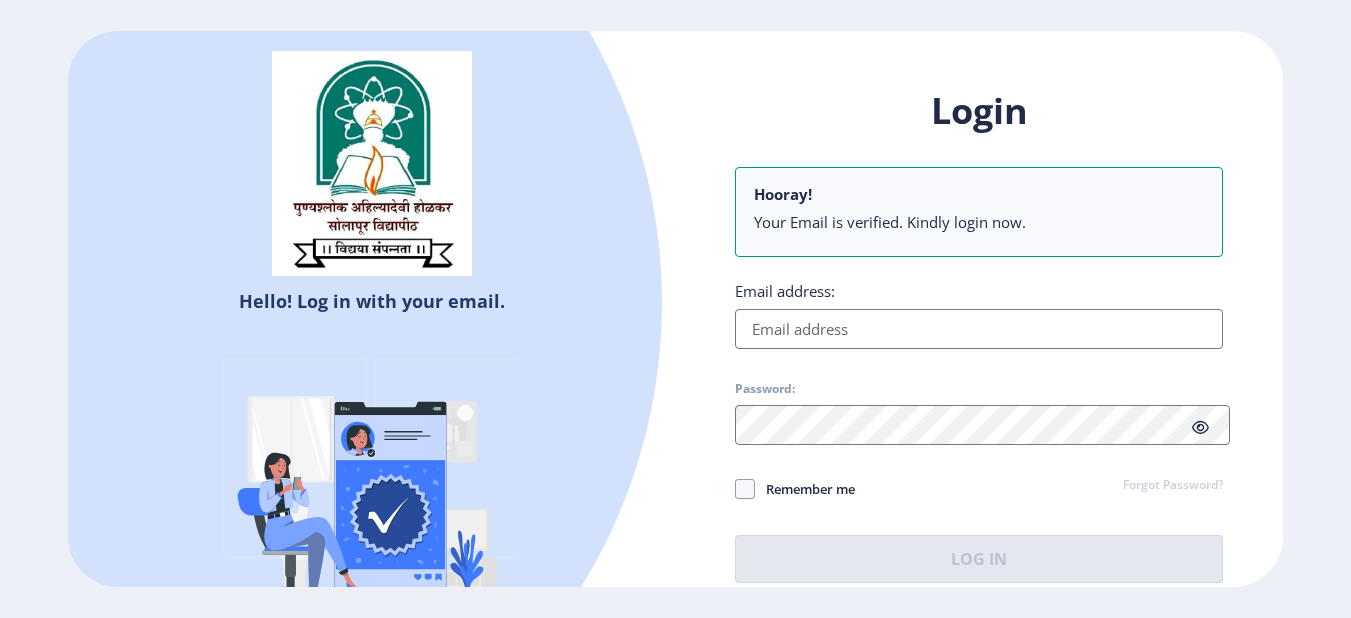 click on "Login" at bounding box center (979, 111) 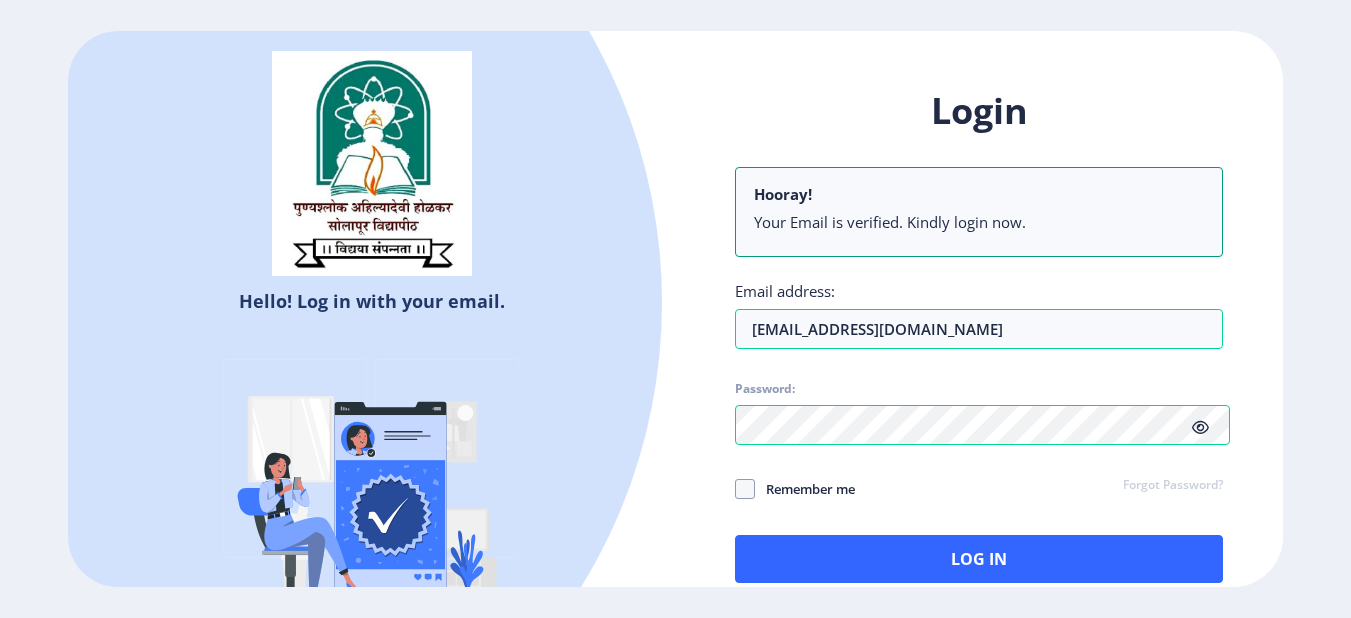 click 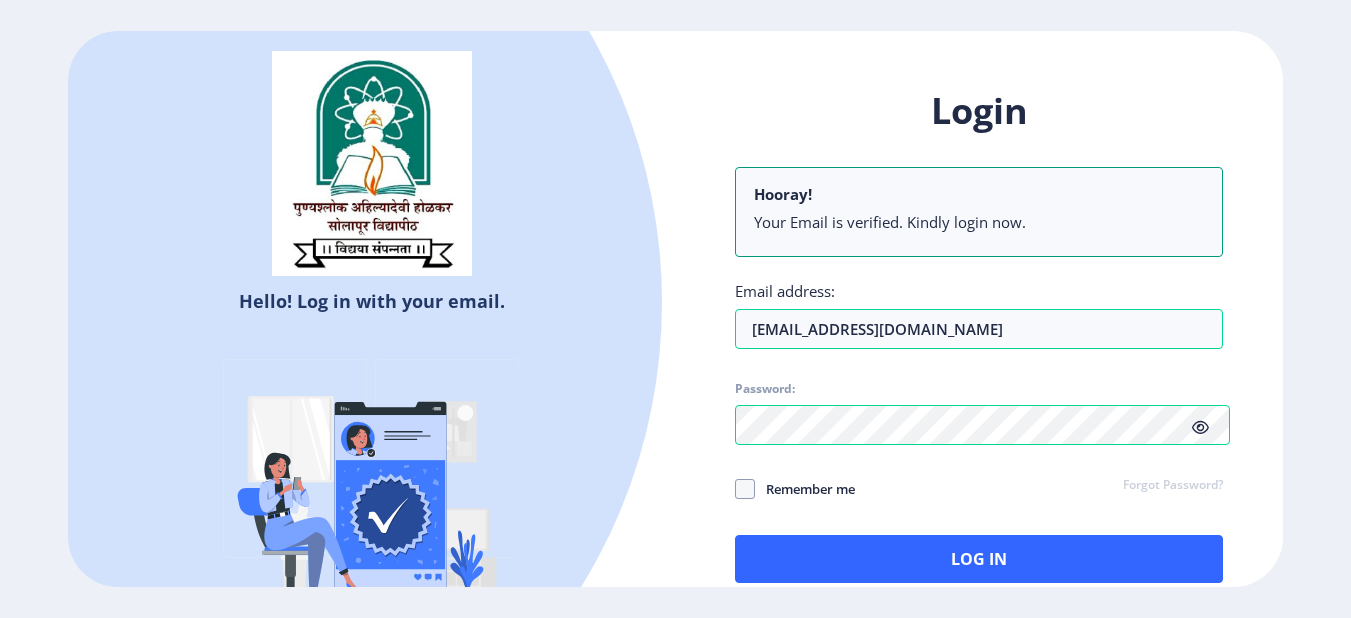 click 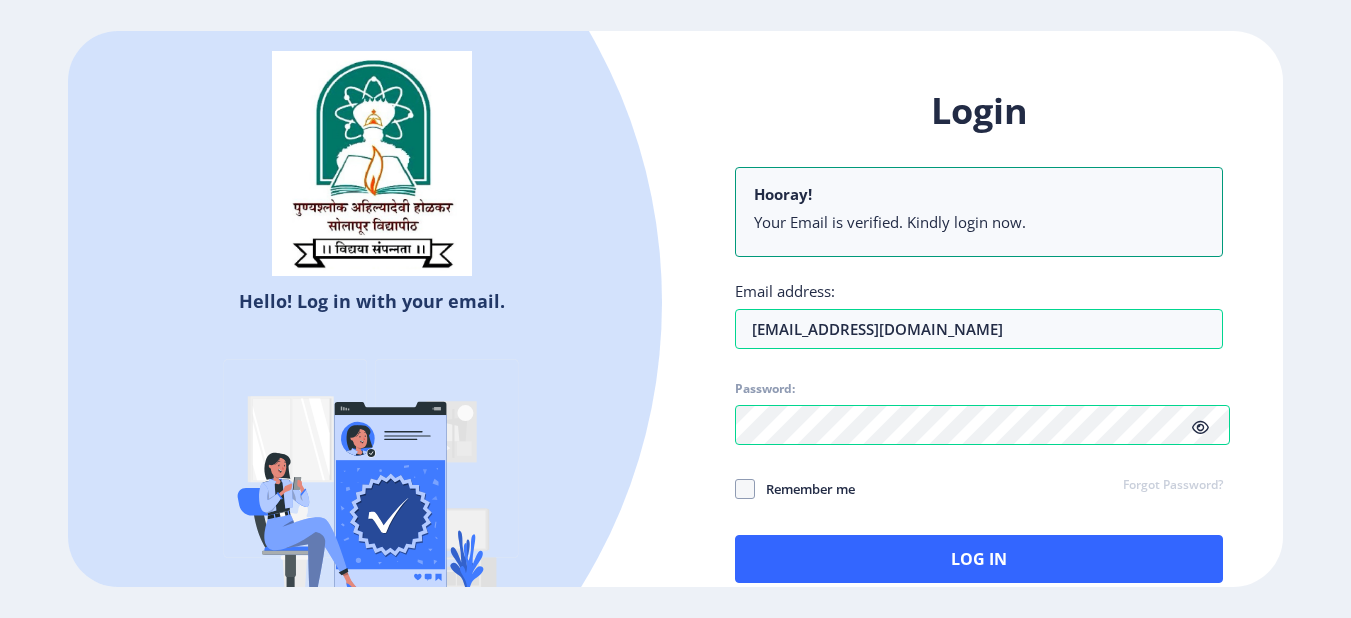 click 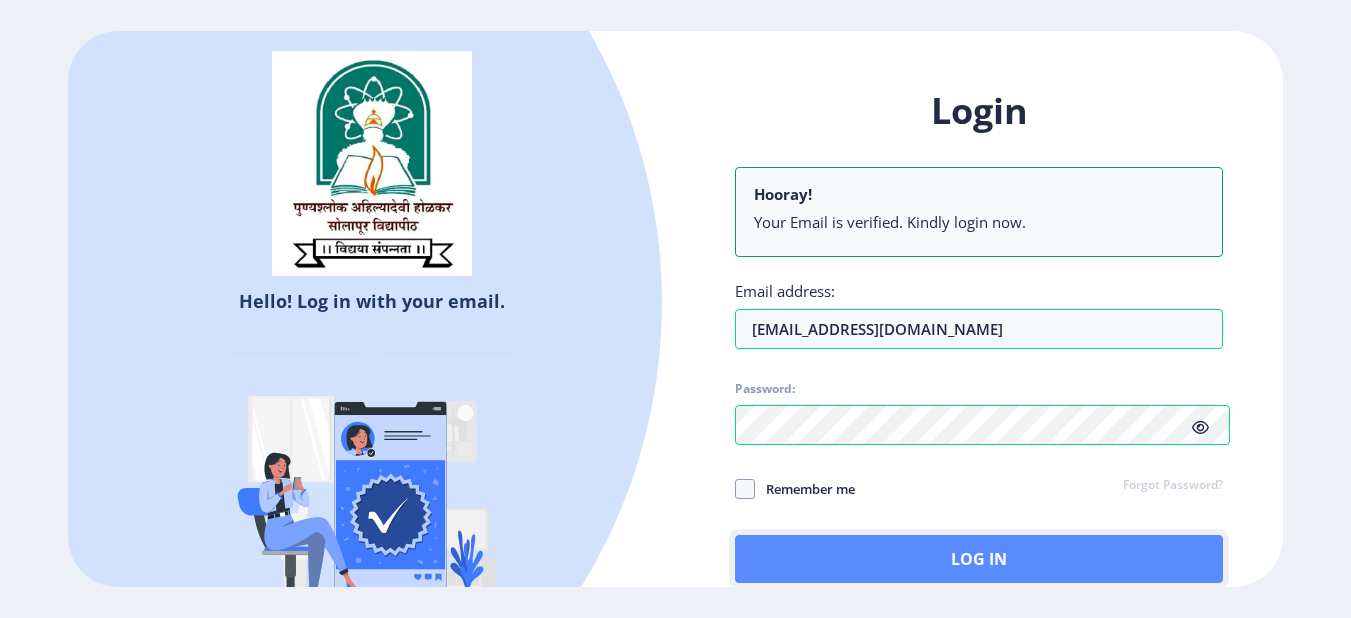 click on "Log In" 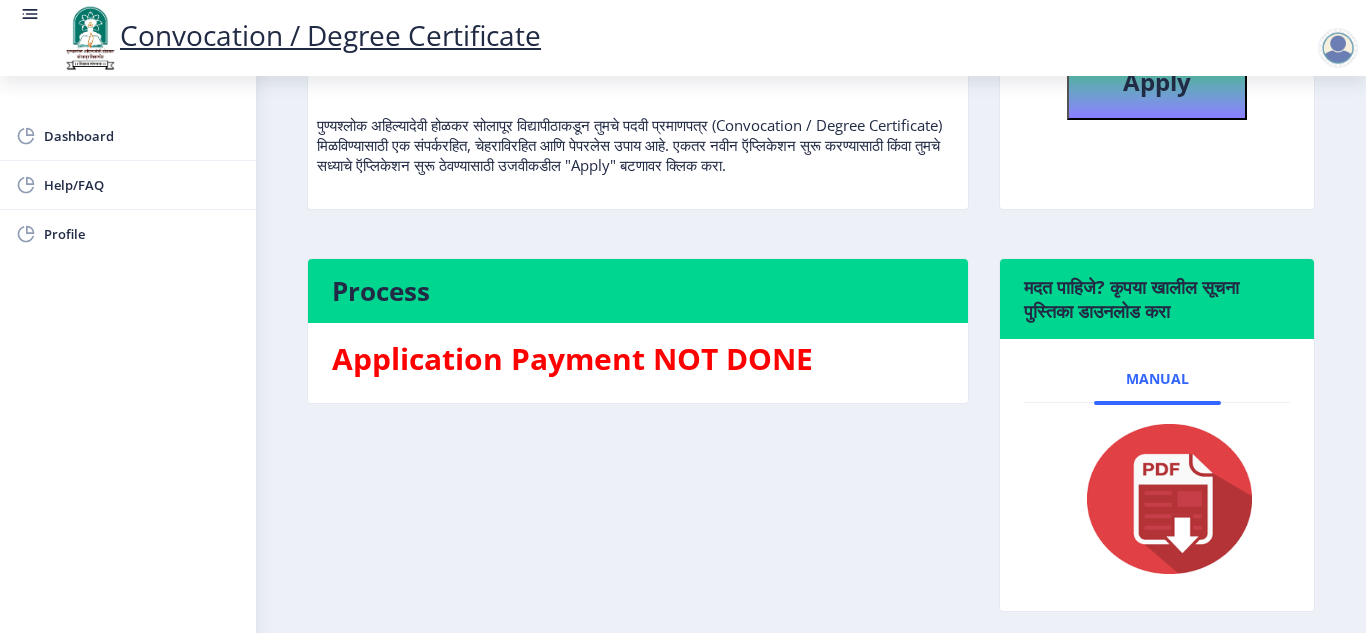 scroll, scrollTop: 253, scrollLeft: 0, axis: vertical 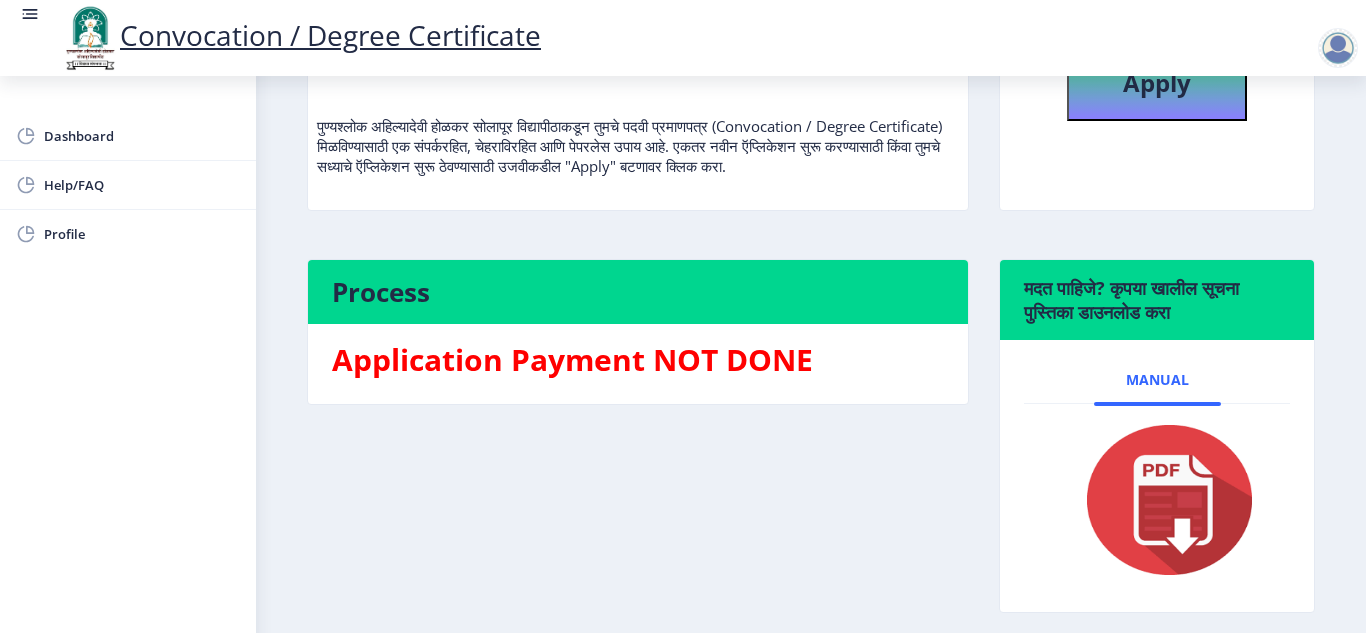 click 